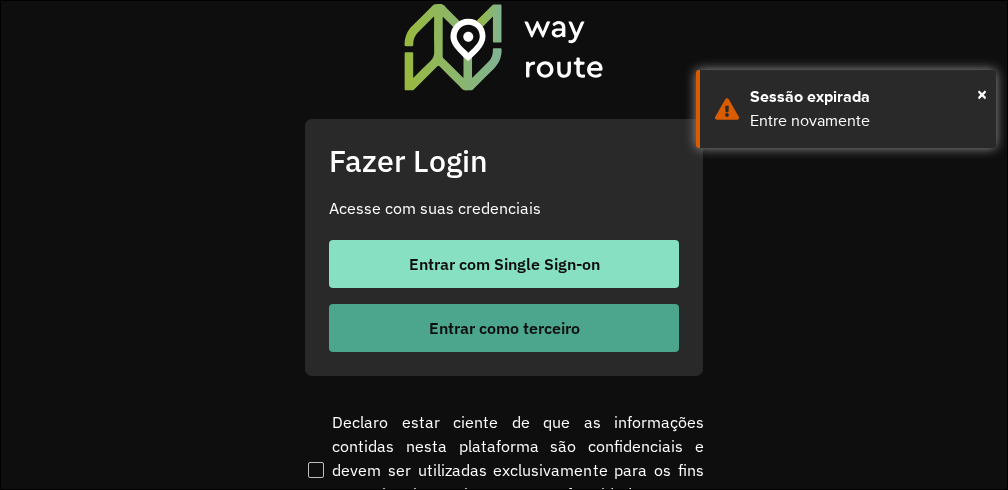 scroll, scrollTop: 0, scrollLeft: 0, axis: both 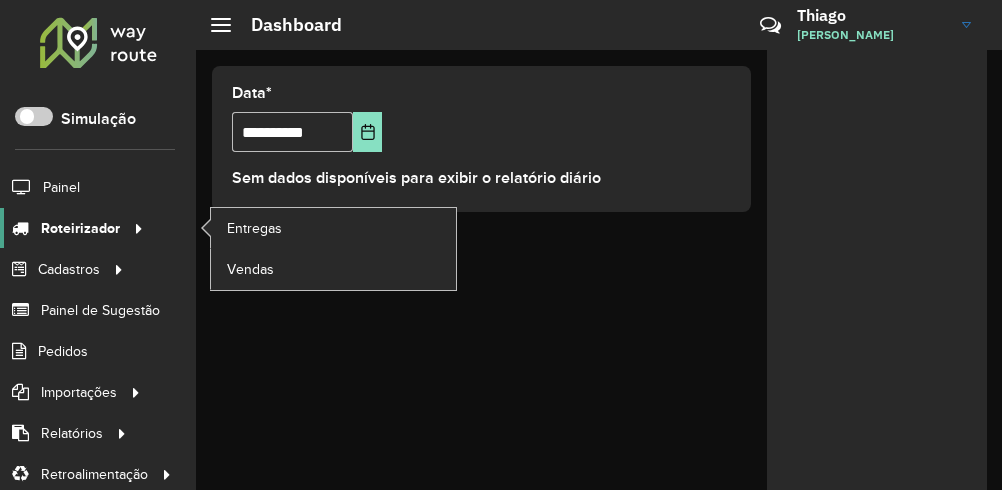 click on "Roteirizador" 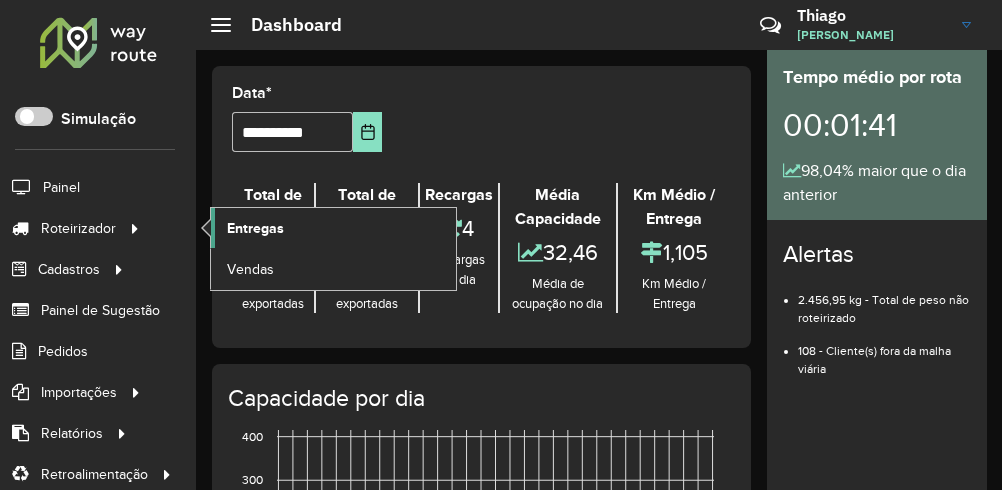 click on "Entregas" 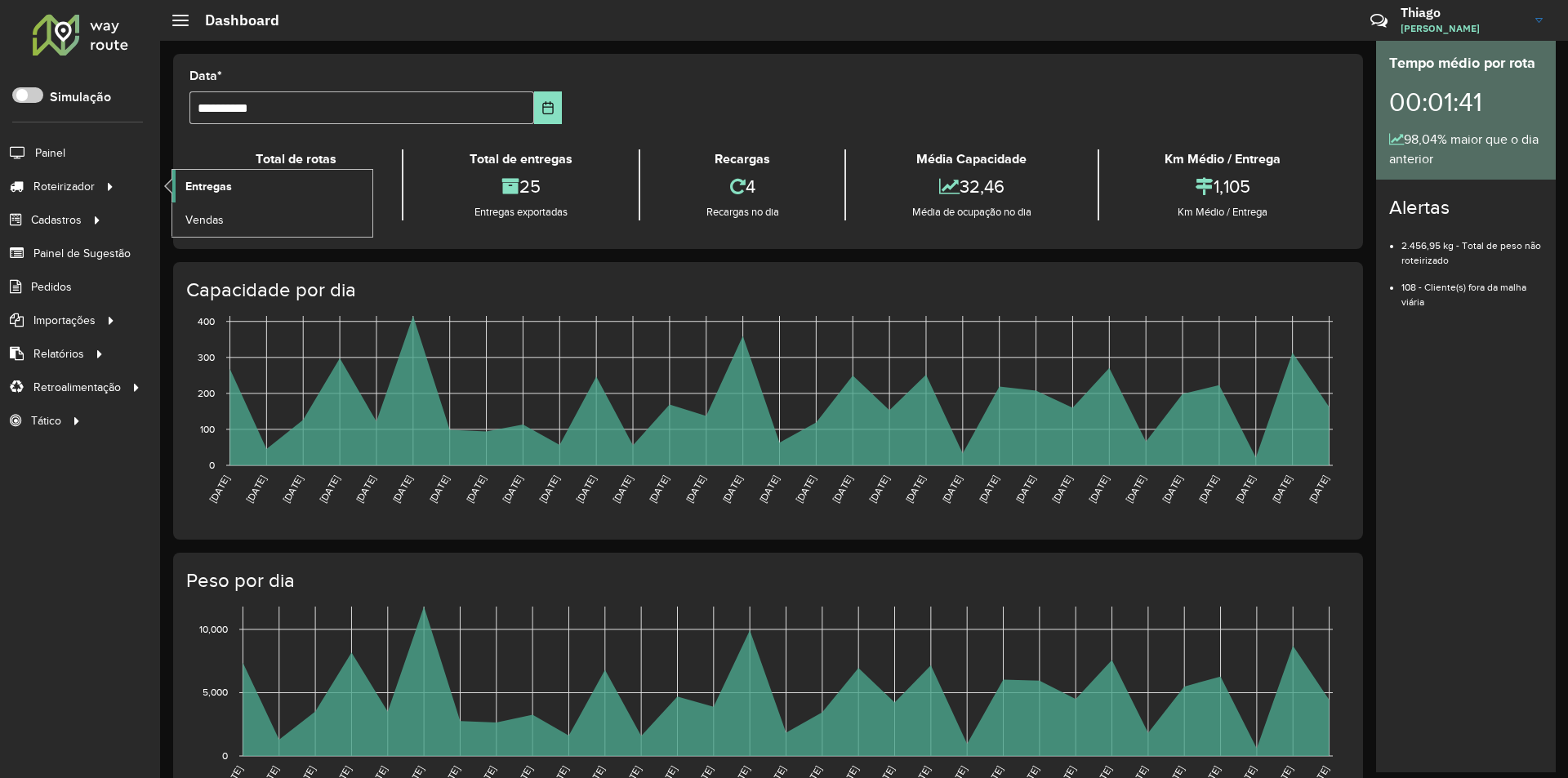 click on "Entregas" 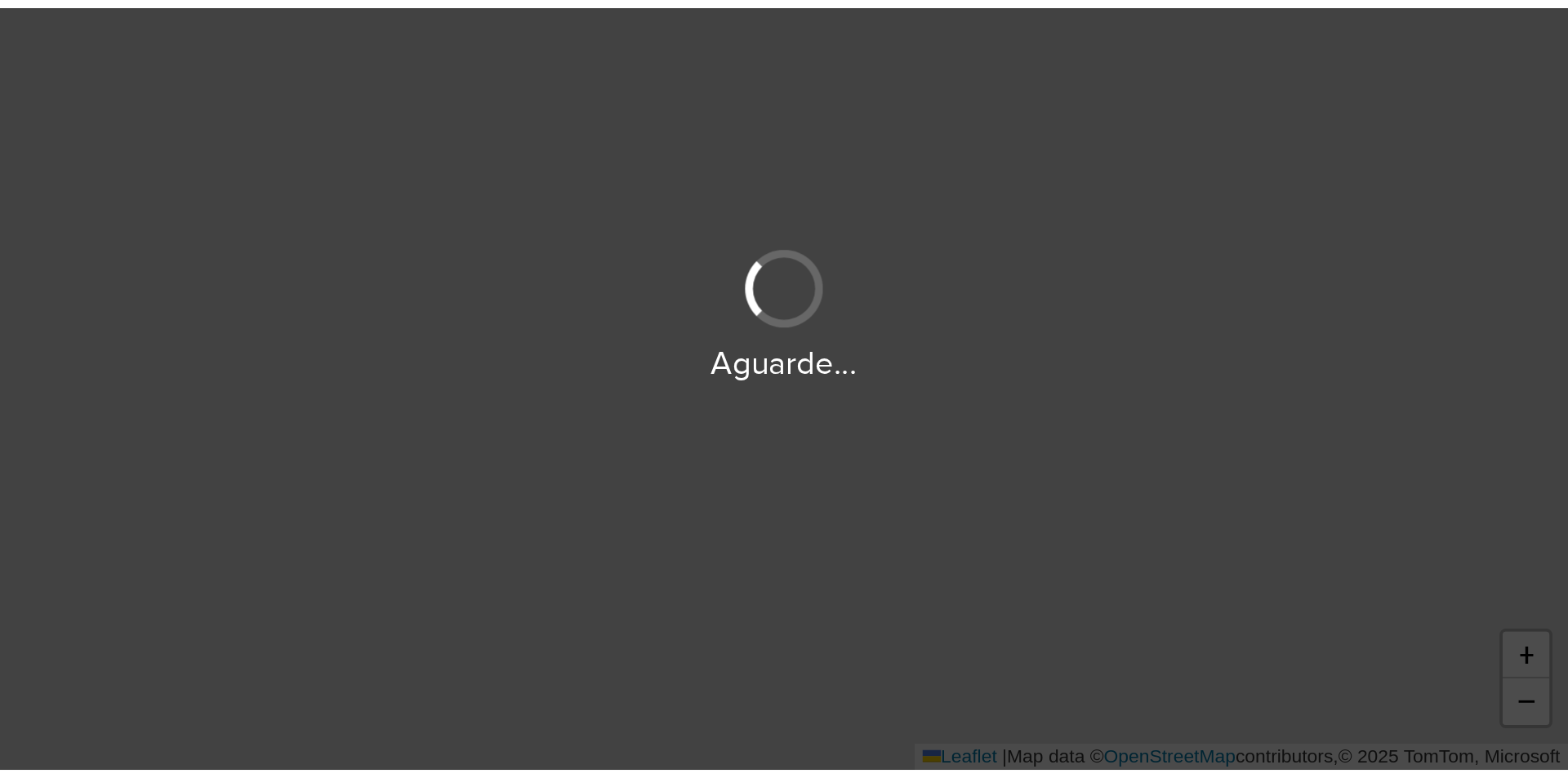 scroll, scrollTop: 0, scrollLeft: 0, axis: both 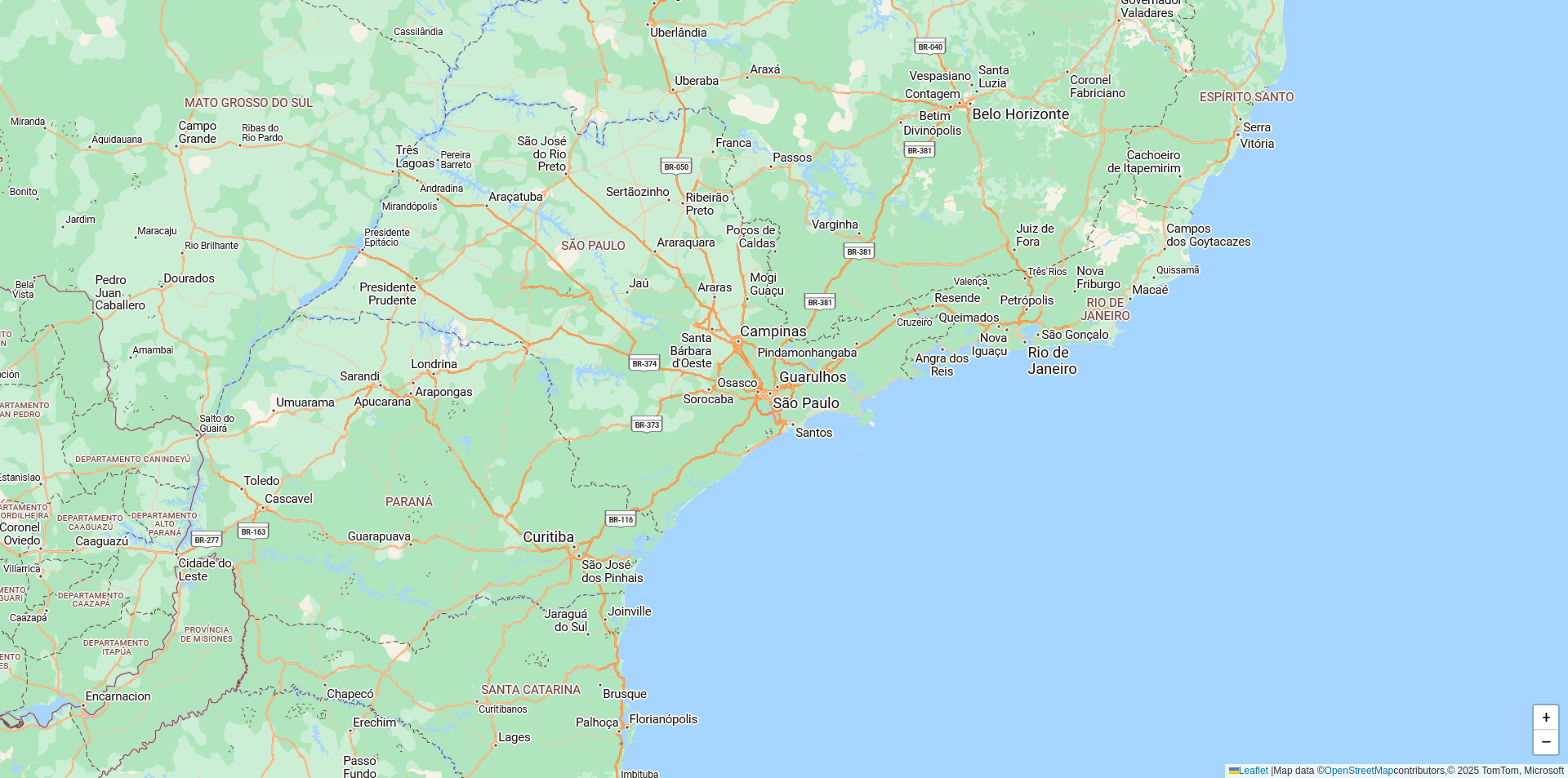 click on "+ −  Leaflet   |  Map data ©  OpenStreetMap  contributors,© 2025 TomTom, Microsoft" 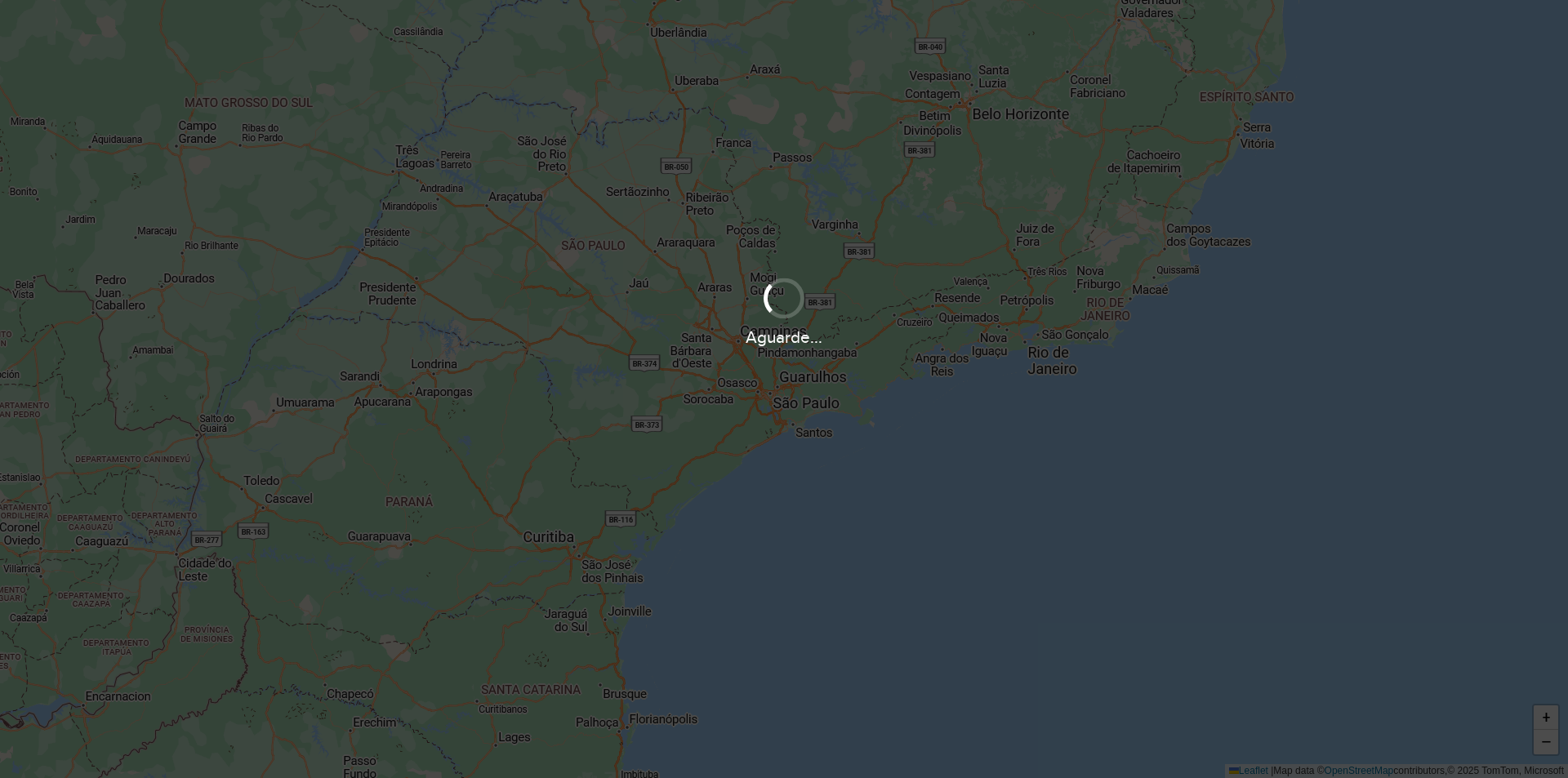 scroll, scrollTop: 0, scrollLeft: 0, axis: both 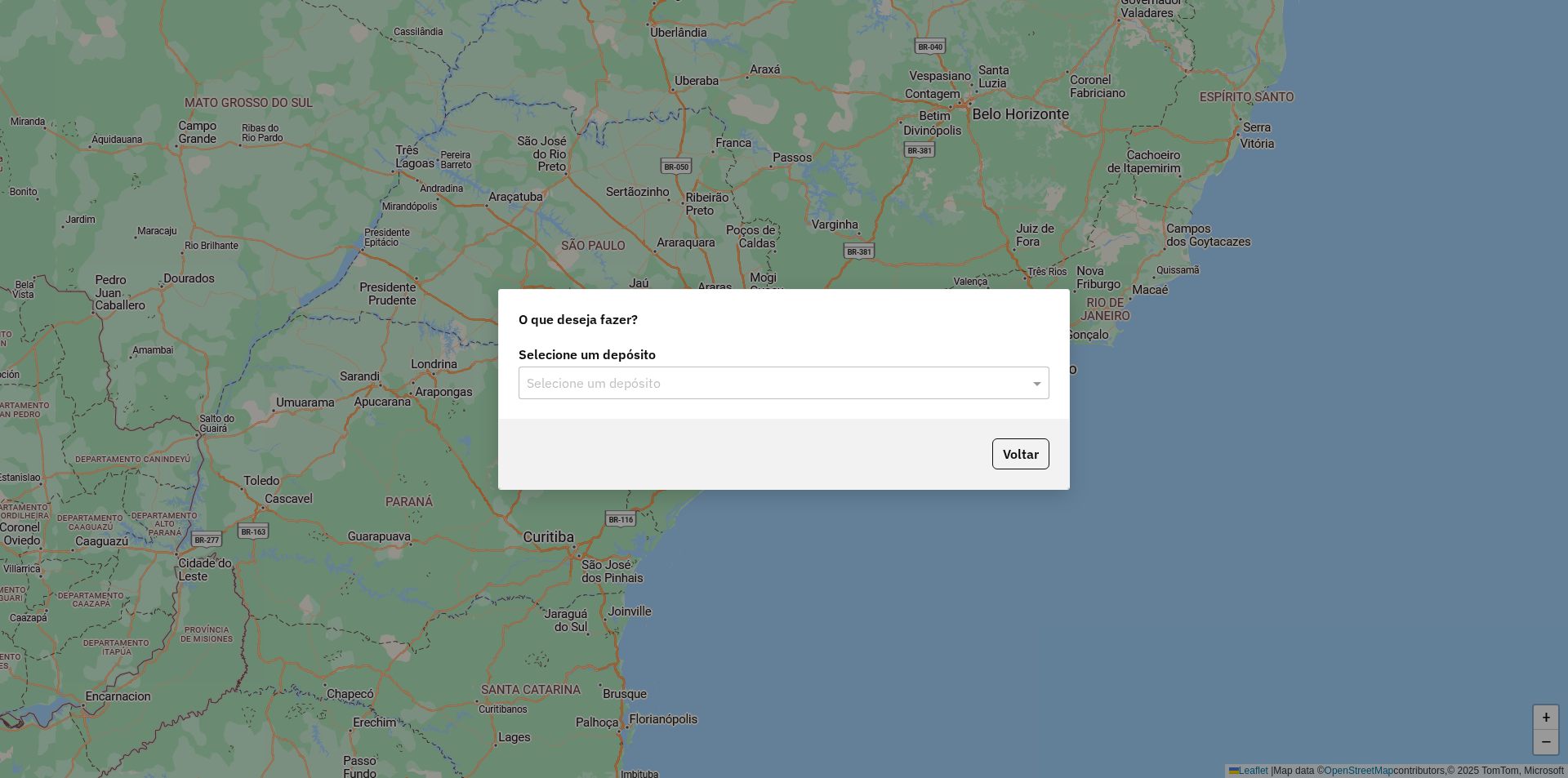 click on "Selecione um depósito Selecione um depósito" 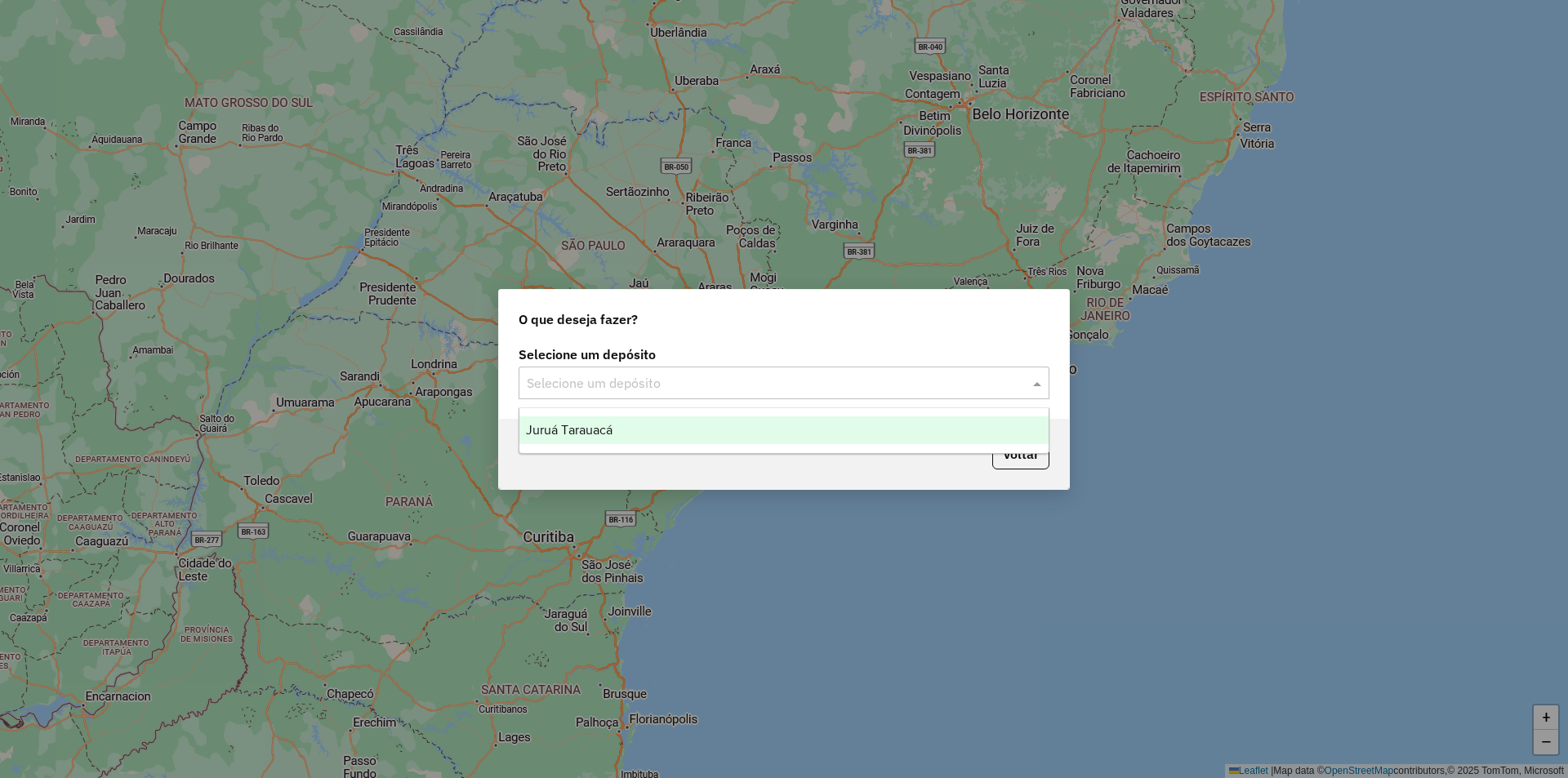 click on "Juruá Tarauacá" at bounding box center [784, 430] 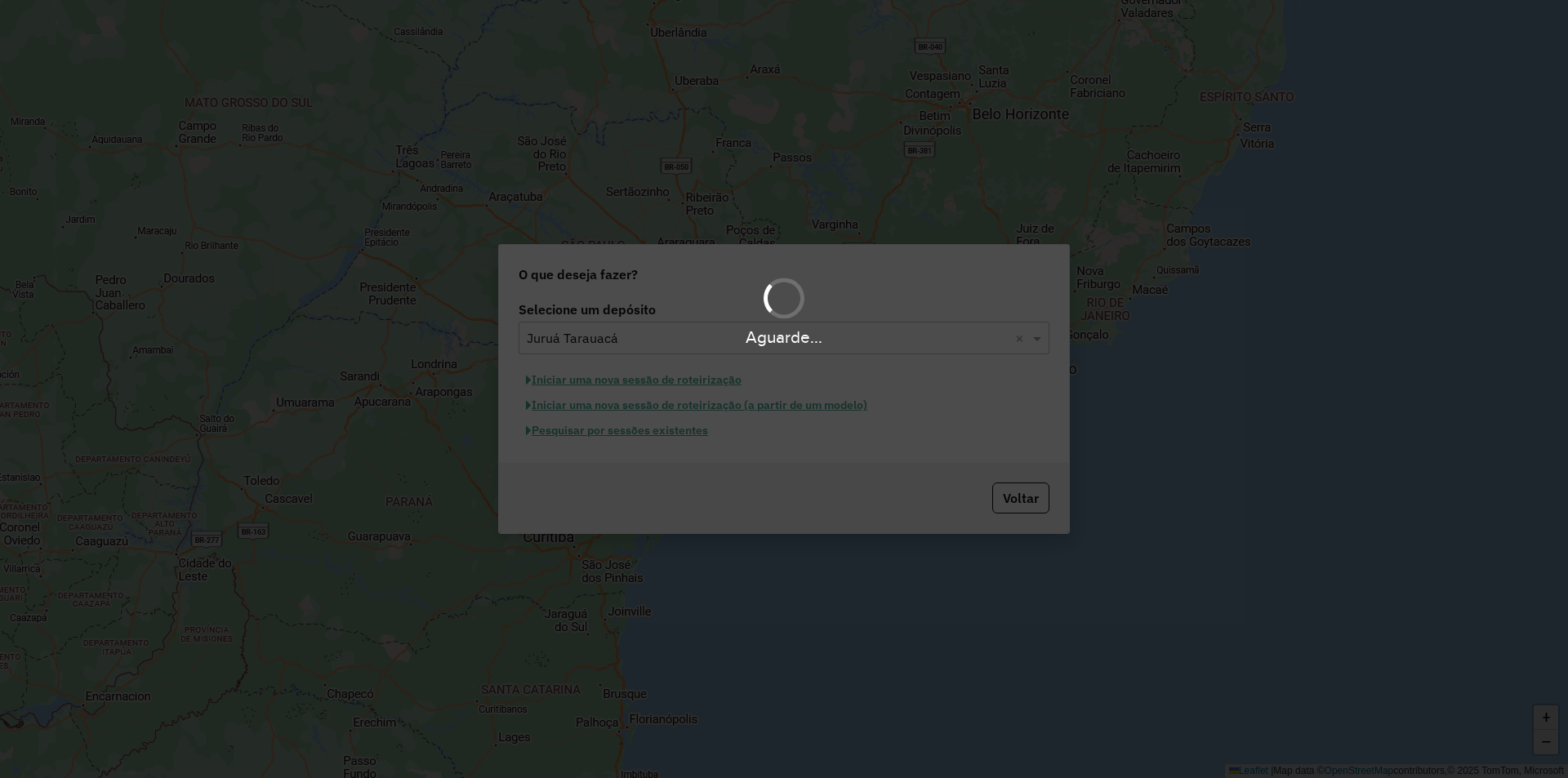 click on "Aguarde..." at bounding box center (784, 389) 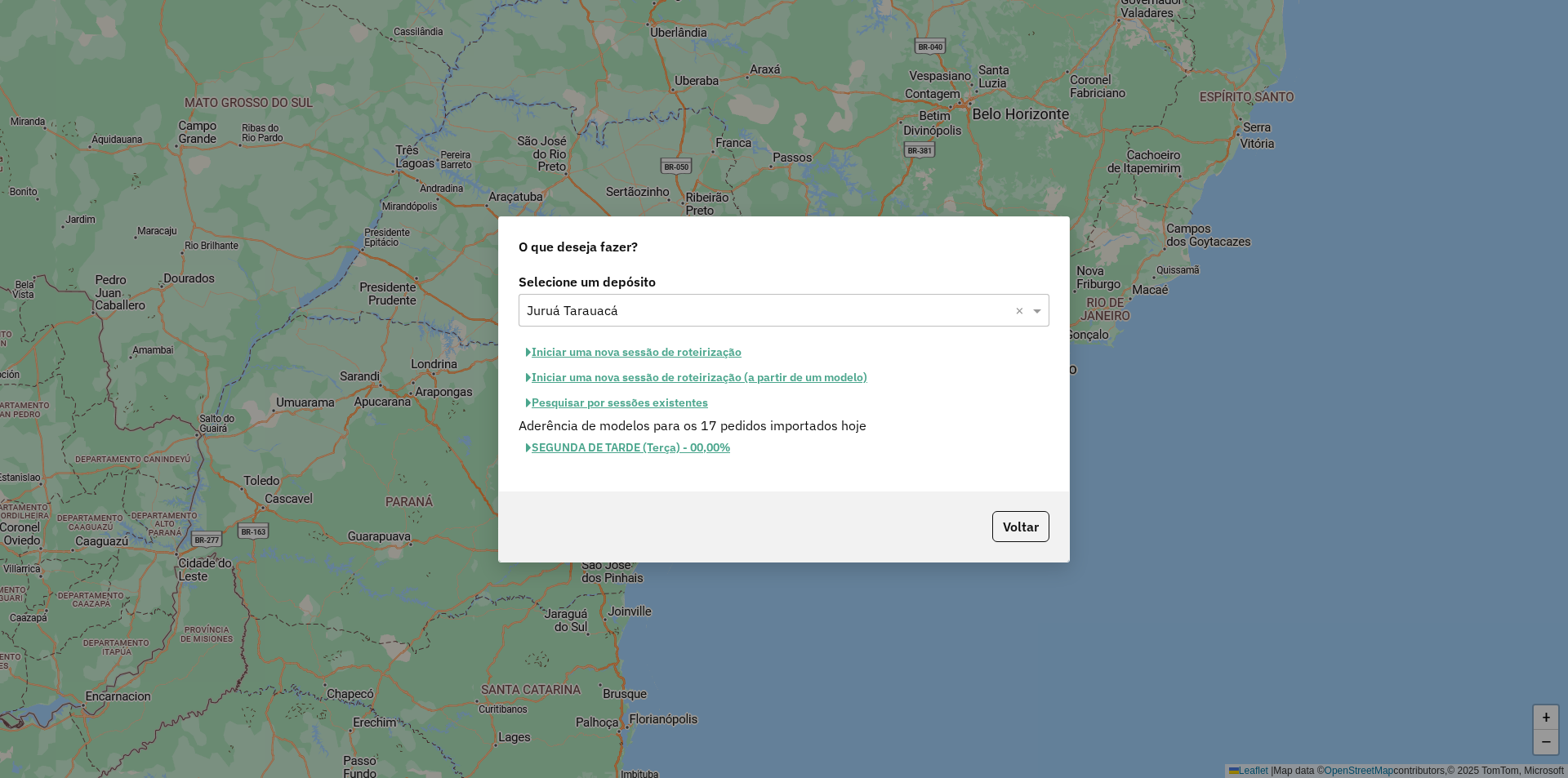 click on "Iniciar uma nova sessão de roteirização" 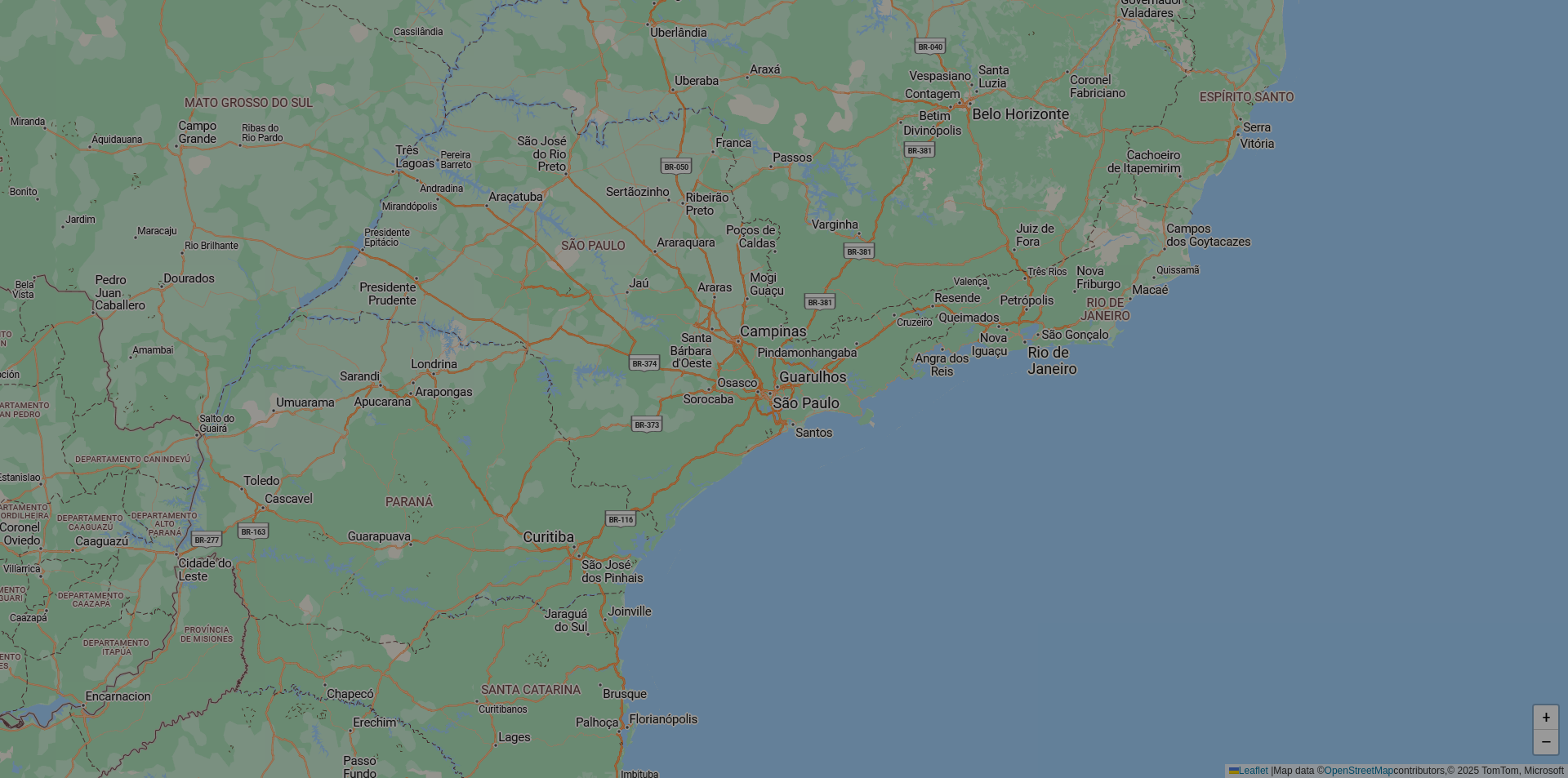 select on "*" 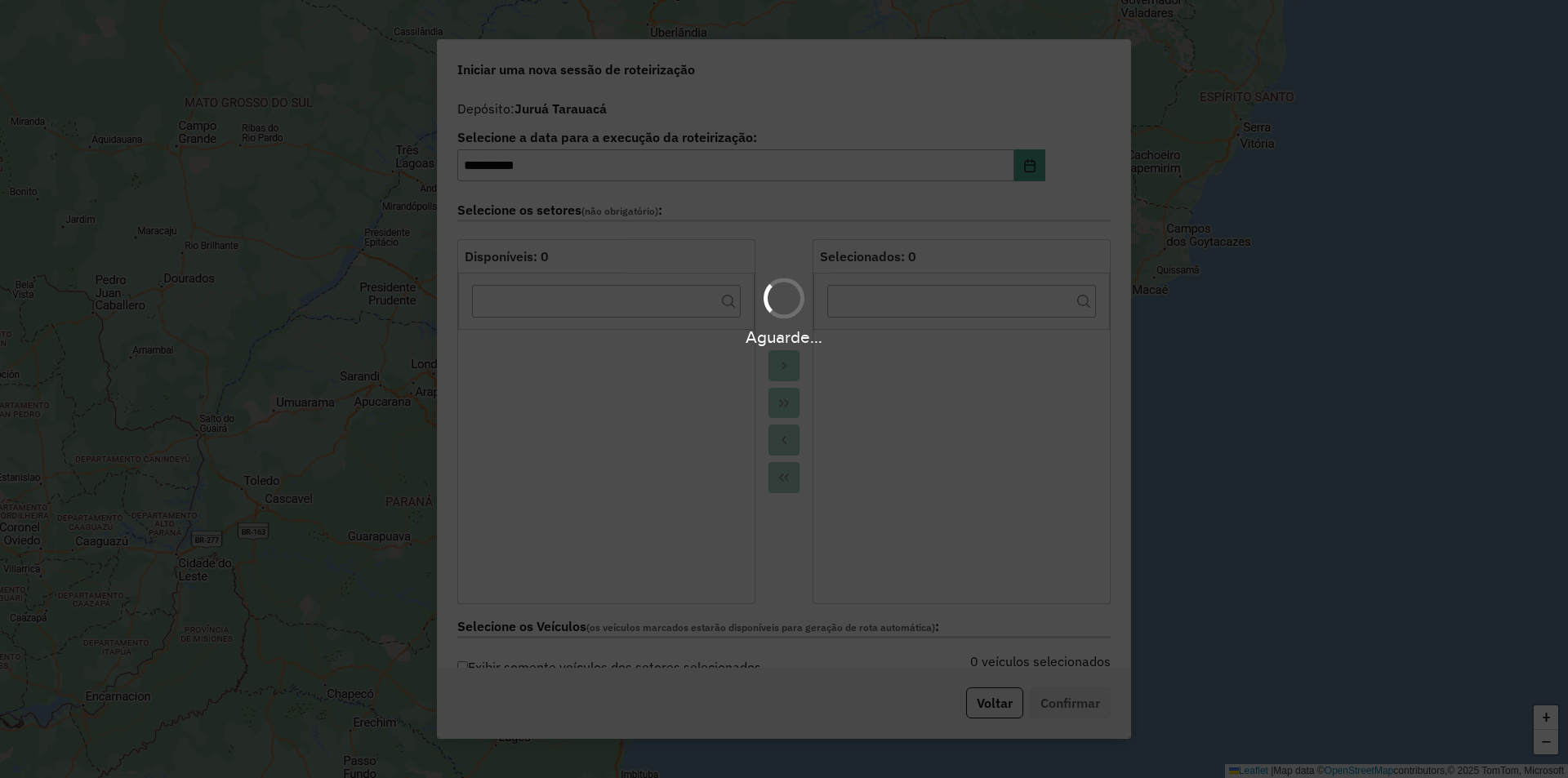 click on "Aguarde..." at bounding box center [784, 389] 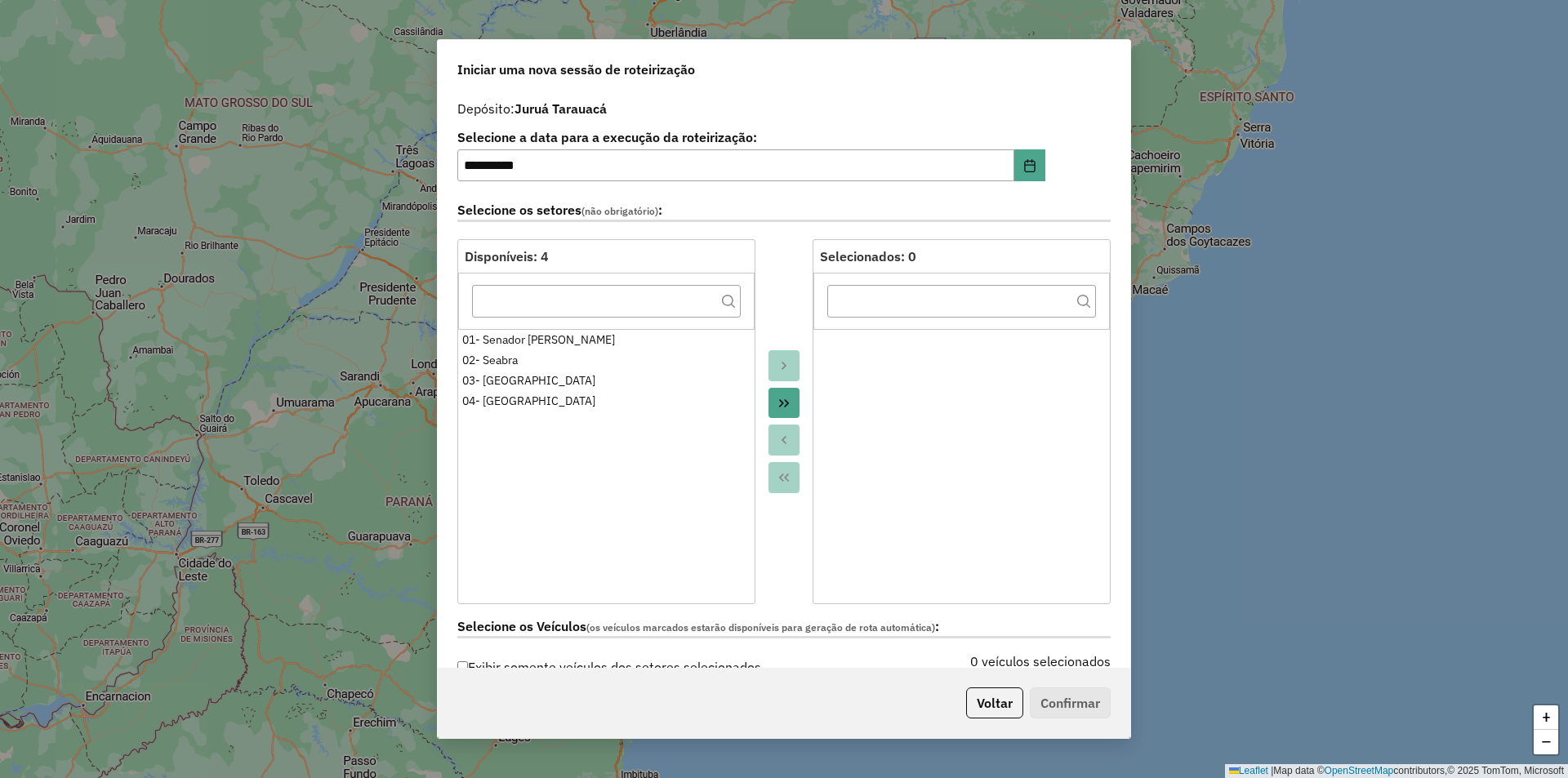 click 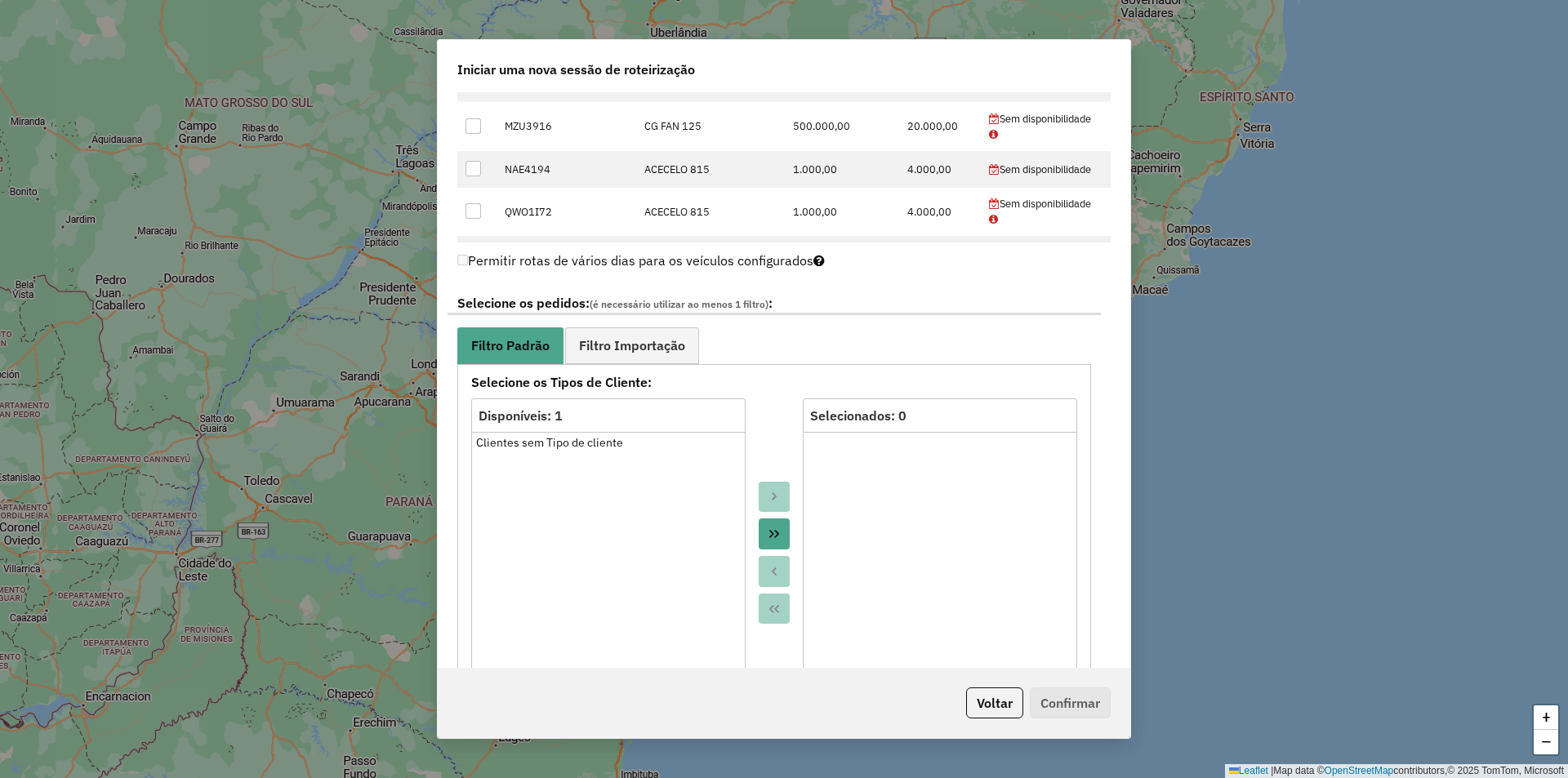 scroll, scrollTop: 696, scrollLeft: 0, axis: vertical 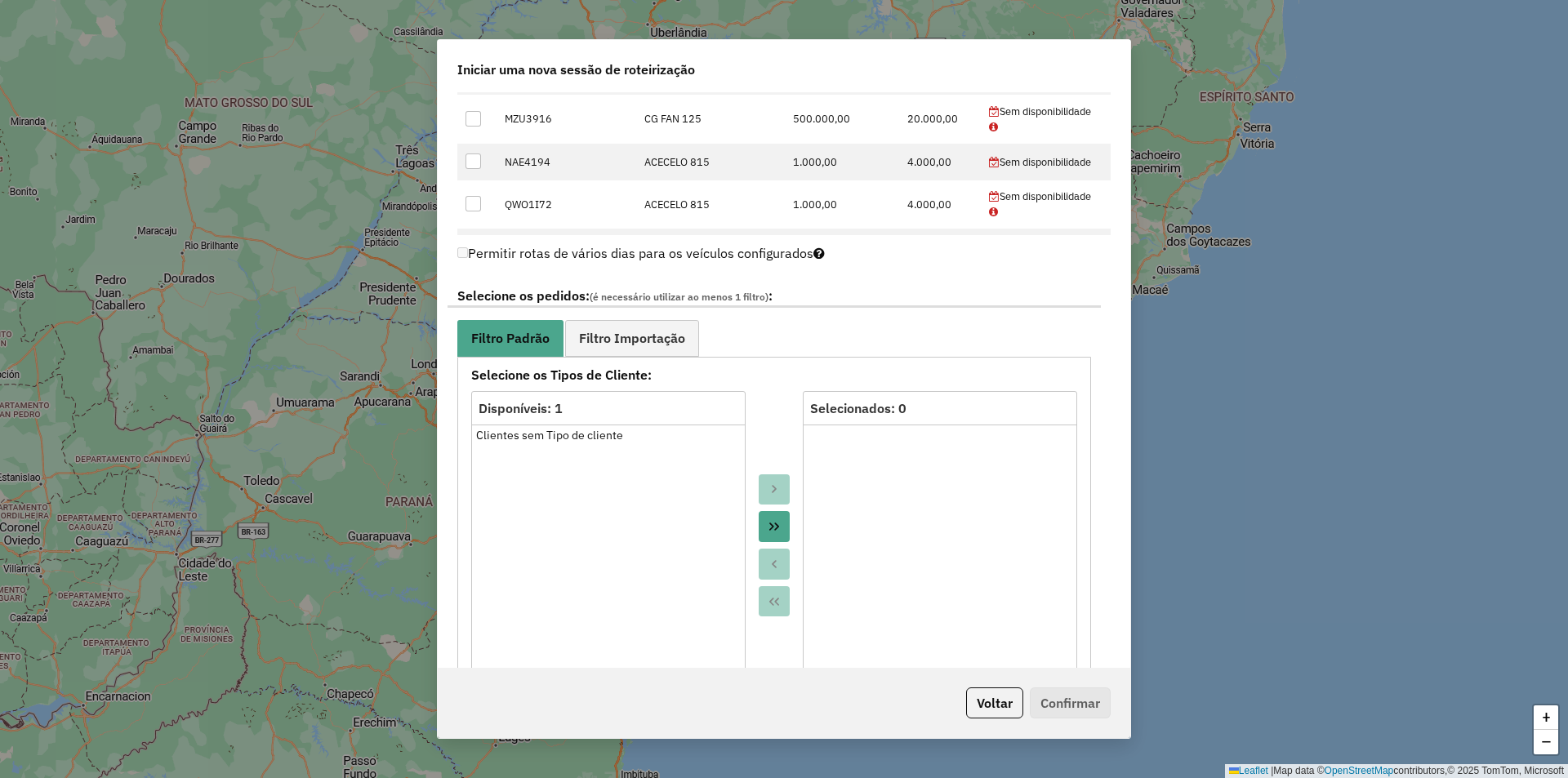click 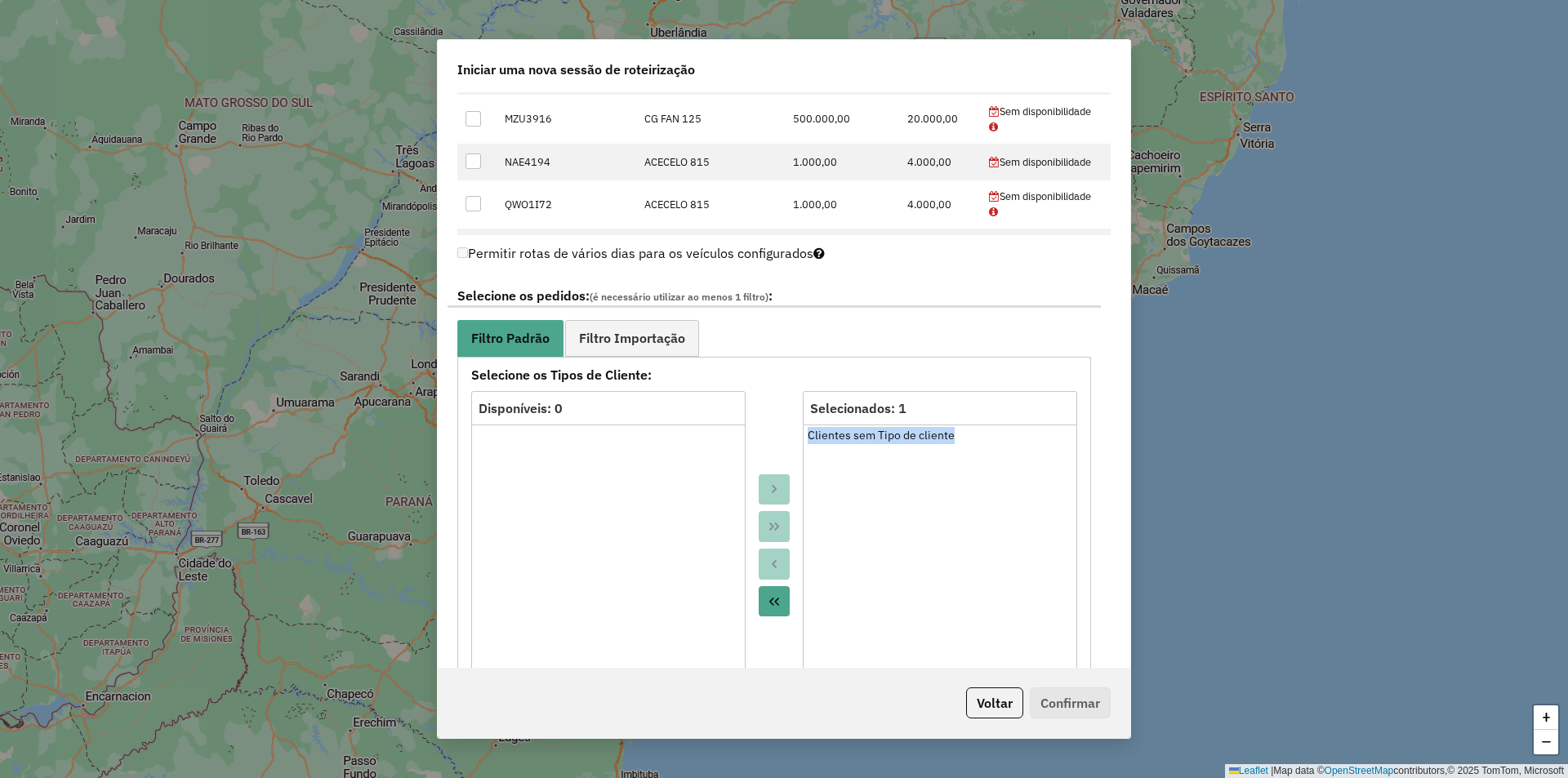 drag, startPoint x: 1125, startPoint y: 425, endPoint x: 1129, endPoint y: 445, distance: 20.396078 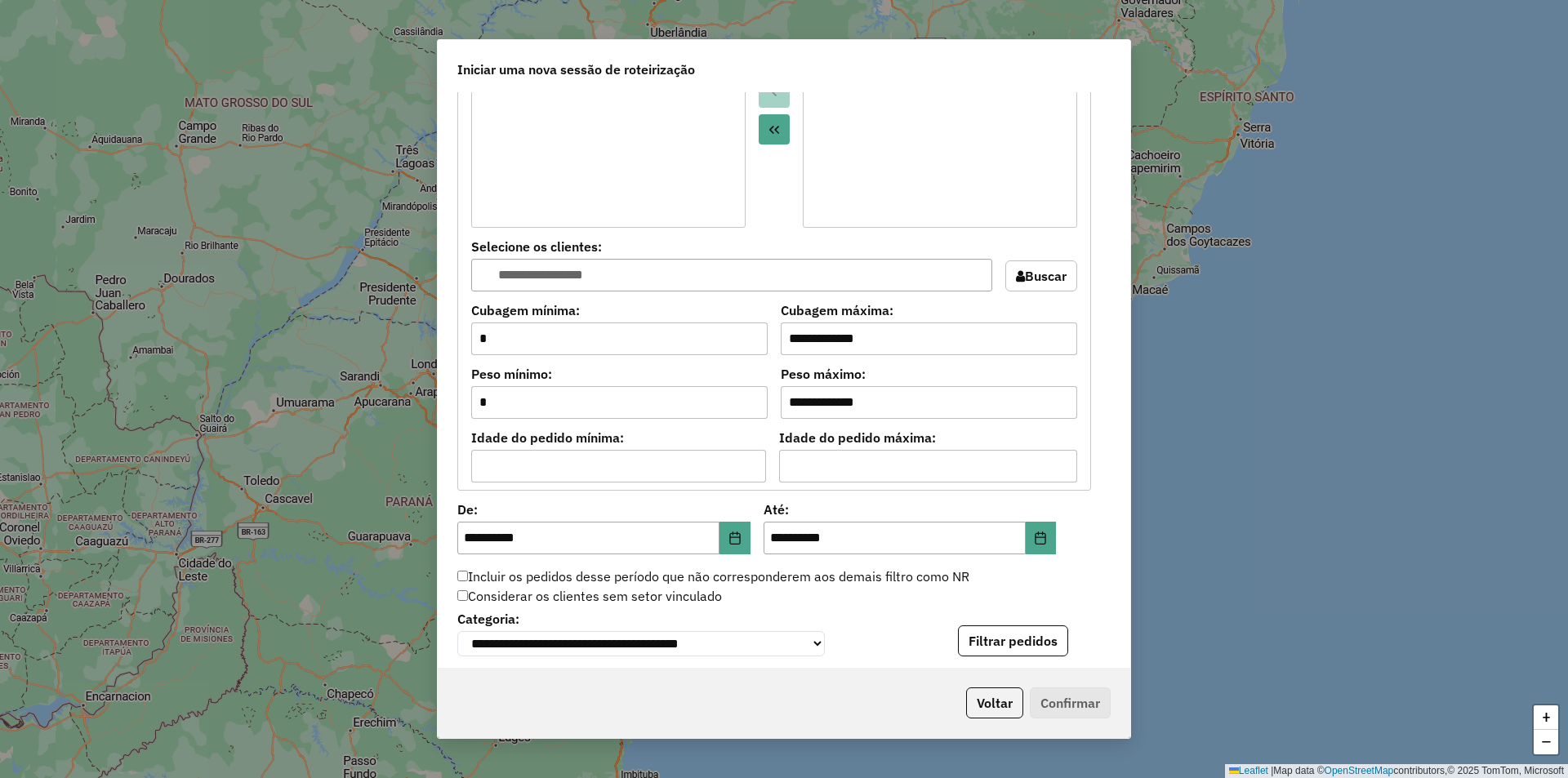 scroll, scrollTop: 1203, scrollLeft: 0, axis: vertical 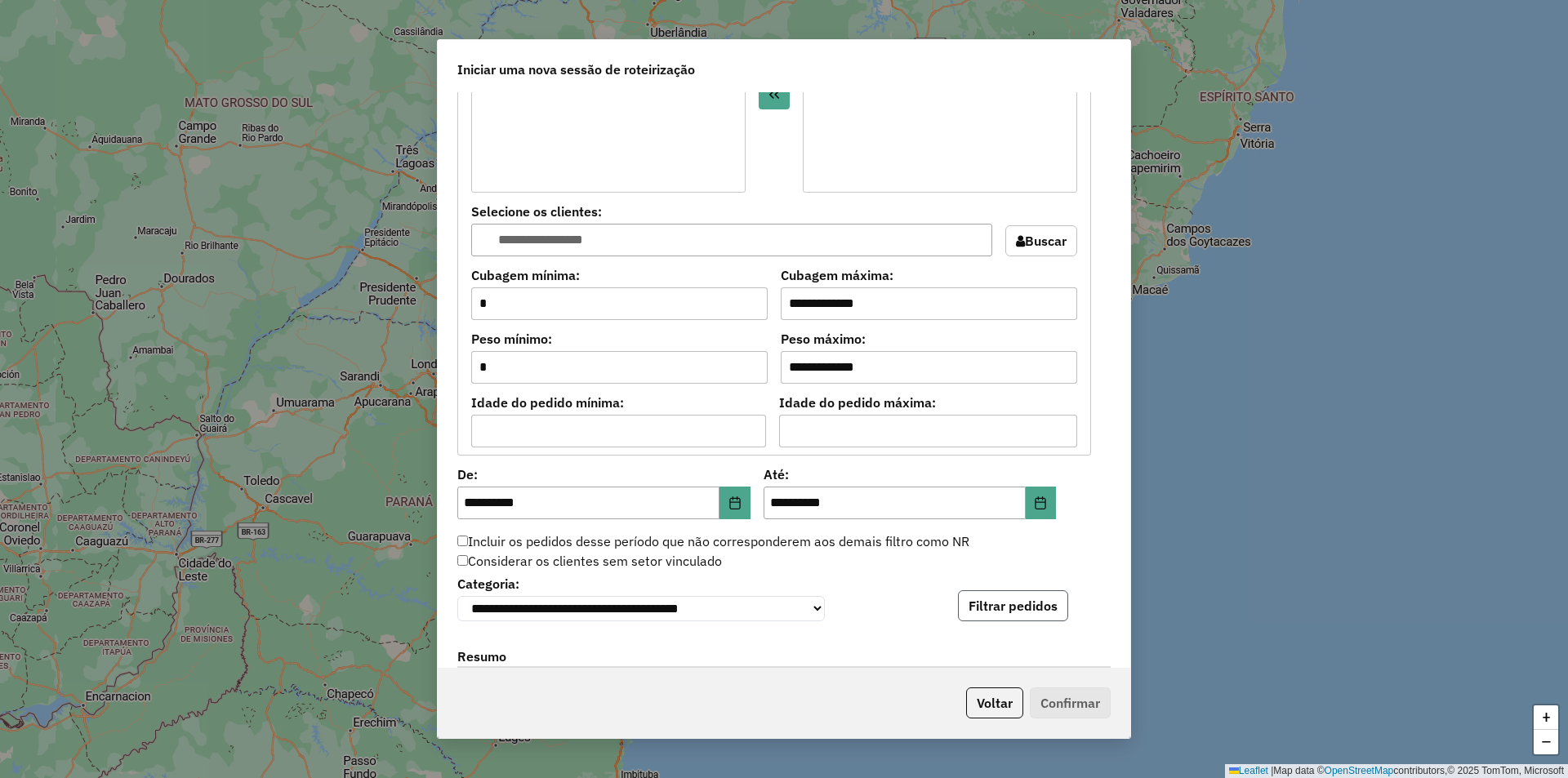 click on "Filtrar pedidos" 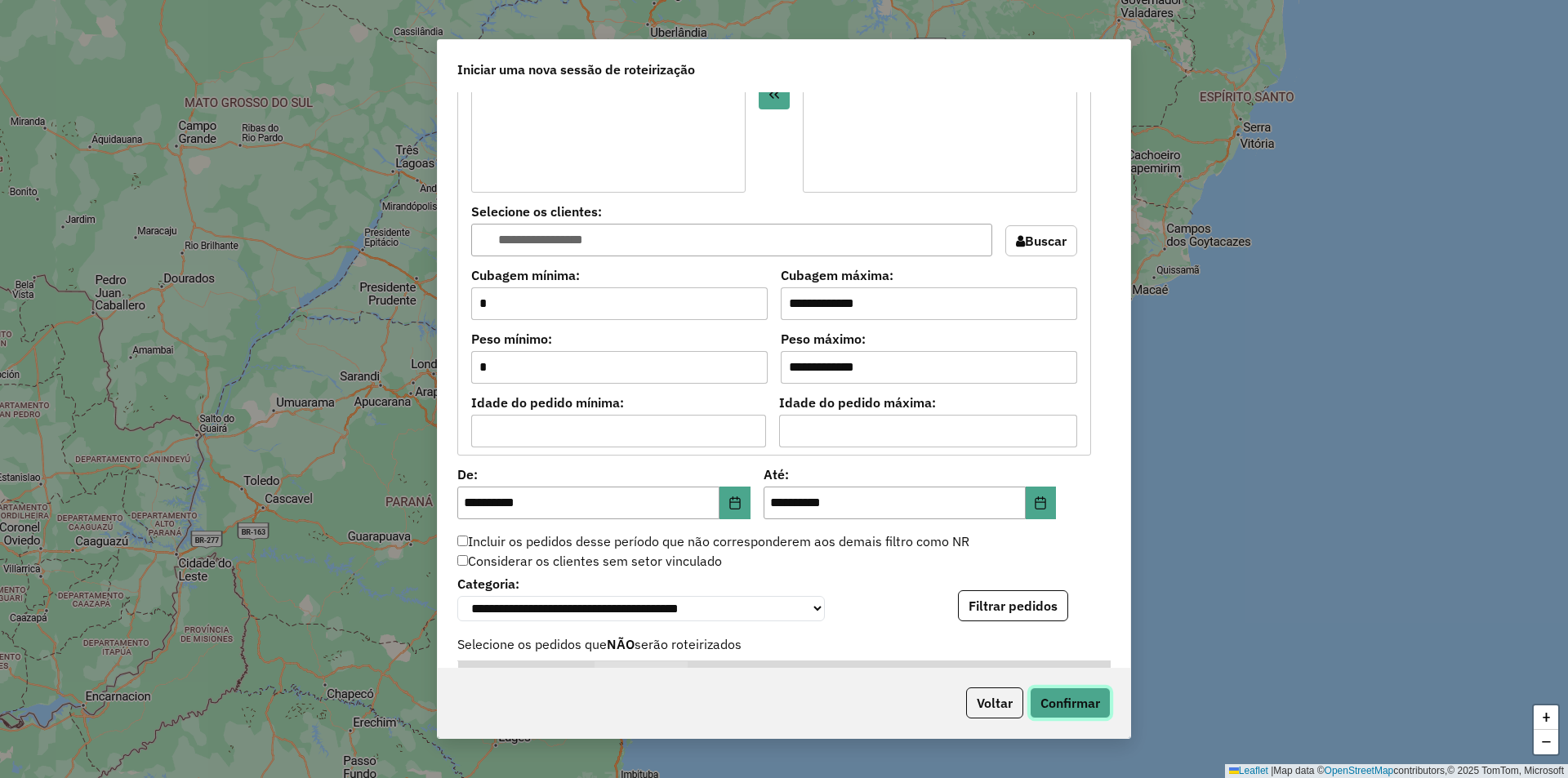 click on "Confirmar" 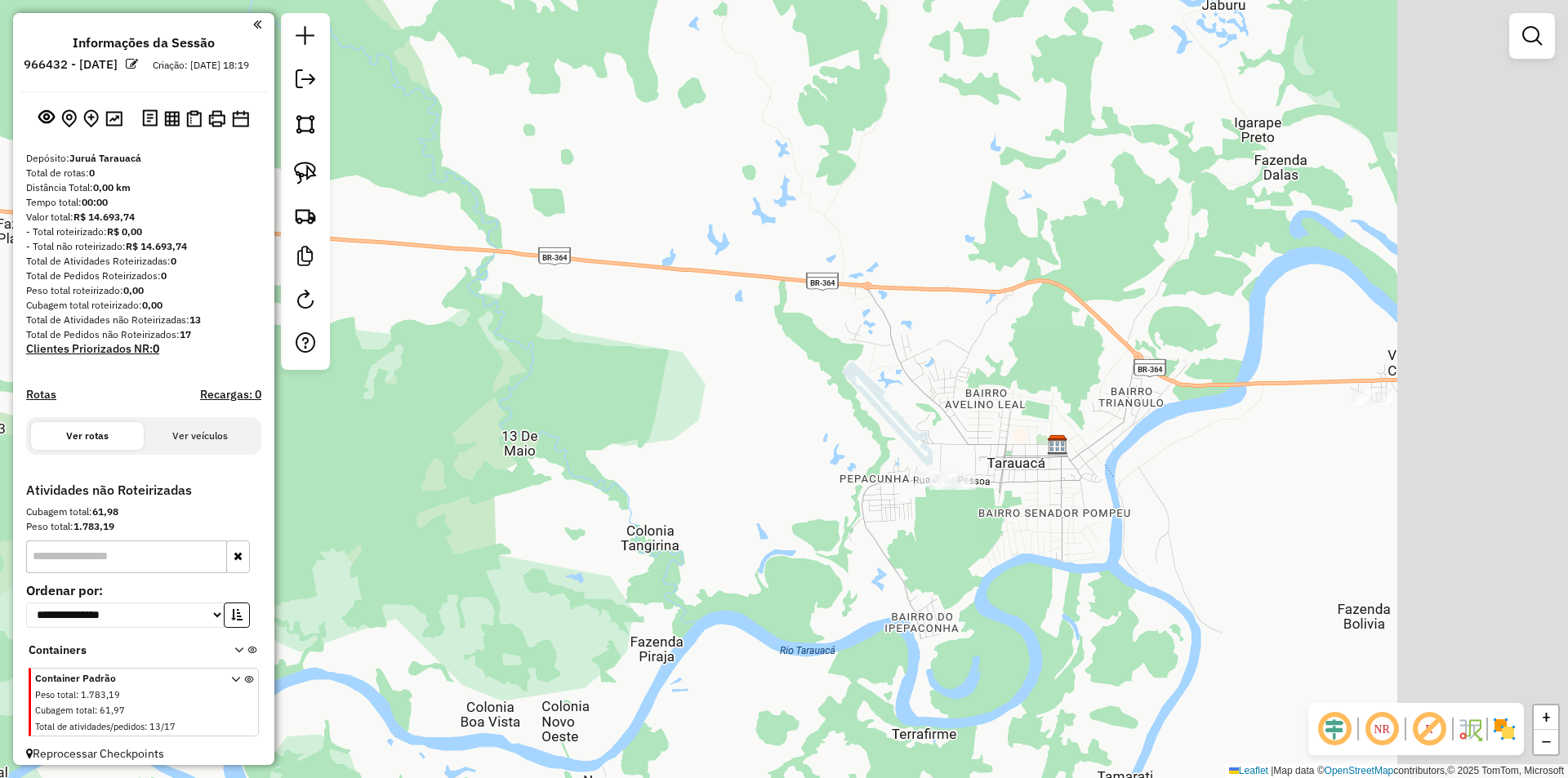 drag, startPoint x: 1058, startPoint y: 456, endPoint x: 789, endPoint y: 475, distance: 269.67017 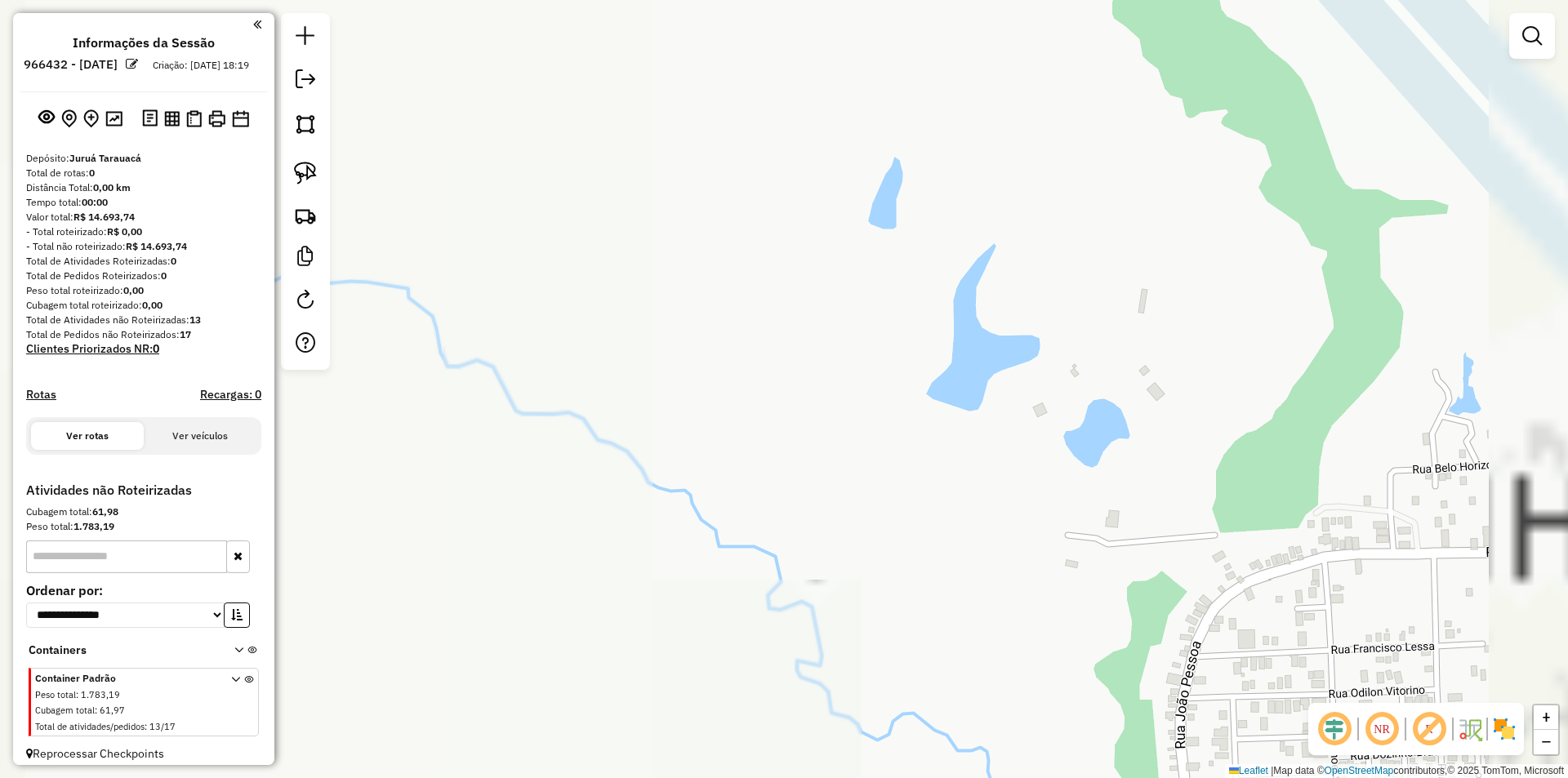 drag, startPoint x: 1040, startPoint y: 478, endPoint x: 270, endPoint y: 402, distance: 773.74156 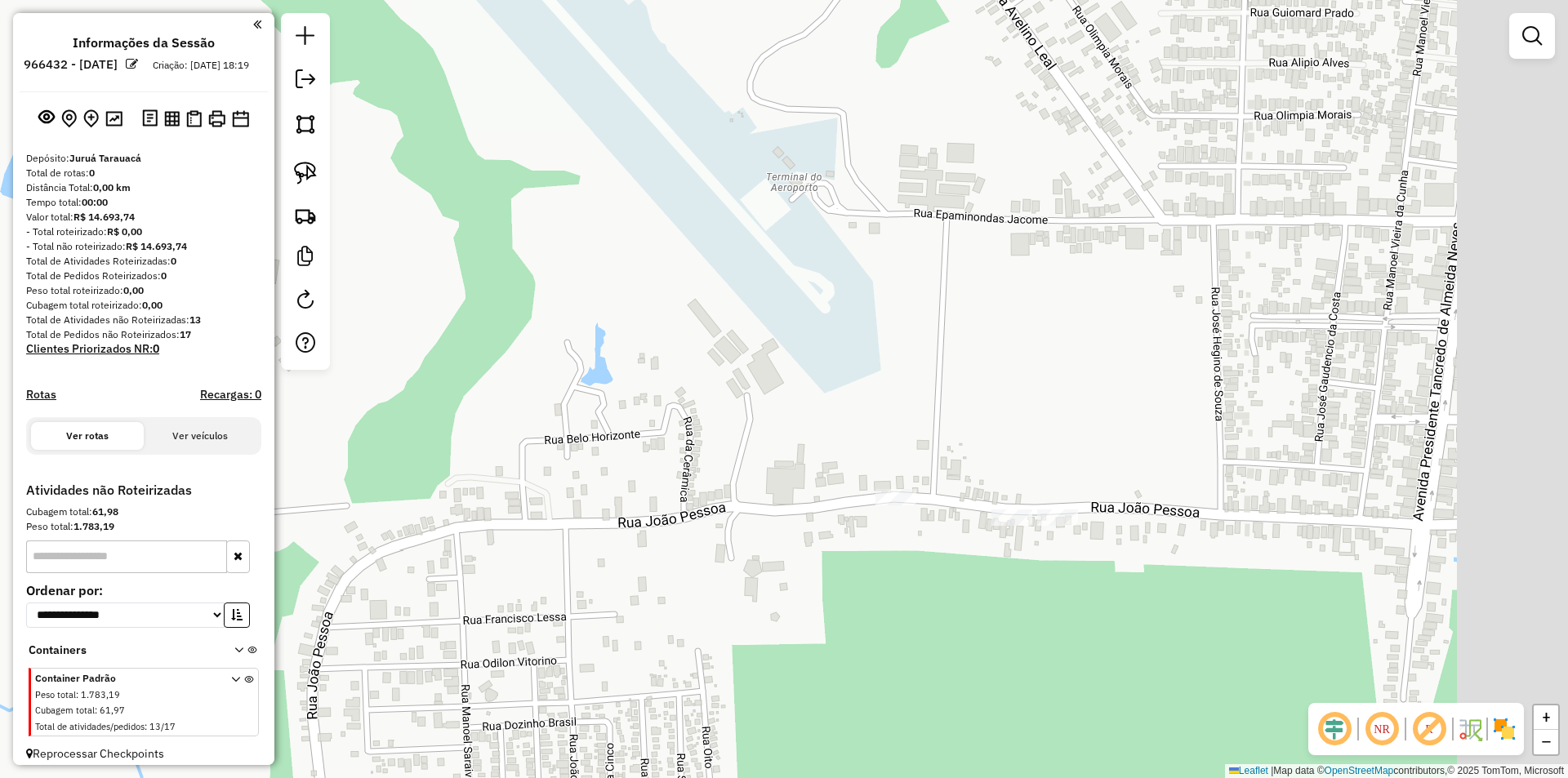 drag, startPoint x: 581, startPoint y: 460, endPoint x: 425, endPoint y: 460, distance: 156 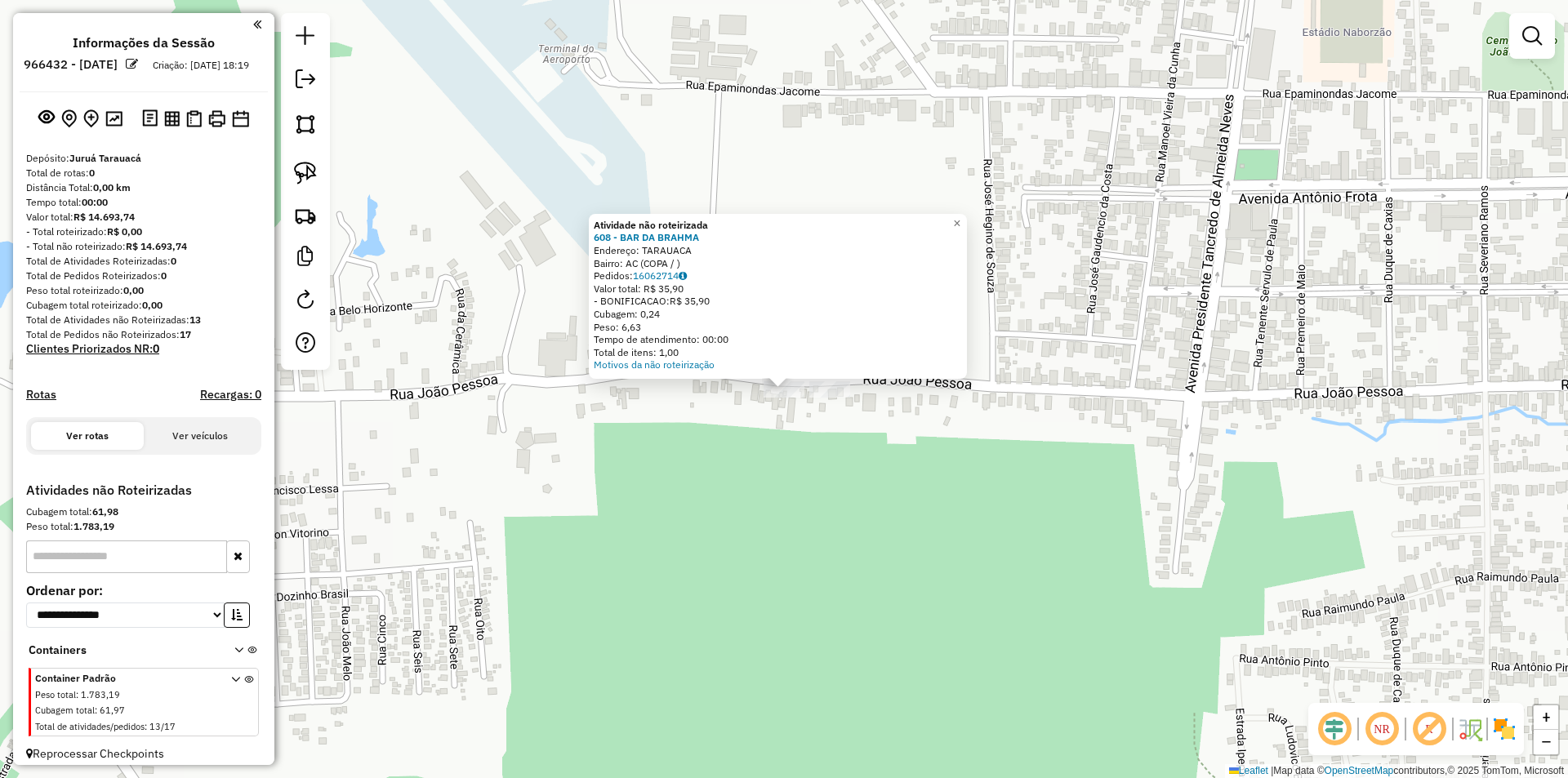 click on "Atividade não roteirizada 608 - BAR DA BRAHMA  Endereço: TARAUACA   Bairro: AC (COPA / )   Pedidos:  16062714   Valor total: R$ 35,90   - BONIFICACAO:  R$ 35,90   Cubagem: 0,24   Peso: 6,63   Tempo de atendimento: 00:00   Total de itens: 1,00  Motivos da não roteirização × Janela de atendimento Grade de atendimento Capacidade Transportadoras Veículos Cliente Pedidos  Rotas Selecione os dias de semana para filtrar as janelas de atendimento  Seg   Ter   Qua   Qui   Sex   Sáb   Dom  Informe o período da janela de atendimento: De: Até:  Filtrar exatamente a janela do cliente  Considerar janela de atendimento padrão  Selecione os dias de semana para filtrar as grades de atendimento  Seg   Ter   Qua   Qui   Sex   Sáb   Dom   Considerar clientes sem dia de atendimento cadastrado  Clientes fora do dia de atendimento selecionado Filtrar as atividades entre os valores definidos abaixo:  Peso mínimo:   Peso máximo:   Cubagem mínima:   Cubagem máxima:   De:   Até:   De:   Até:  Transportadora: Veículo:" 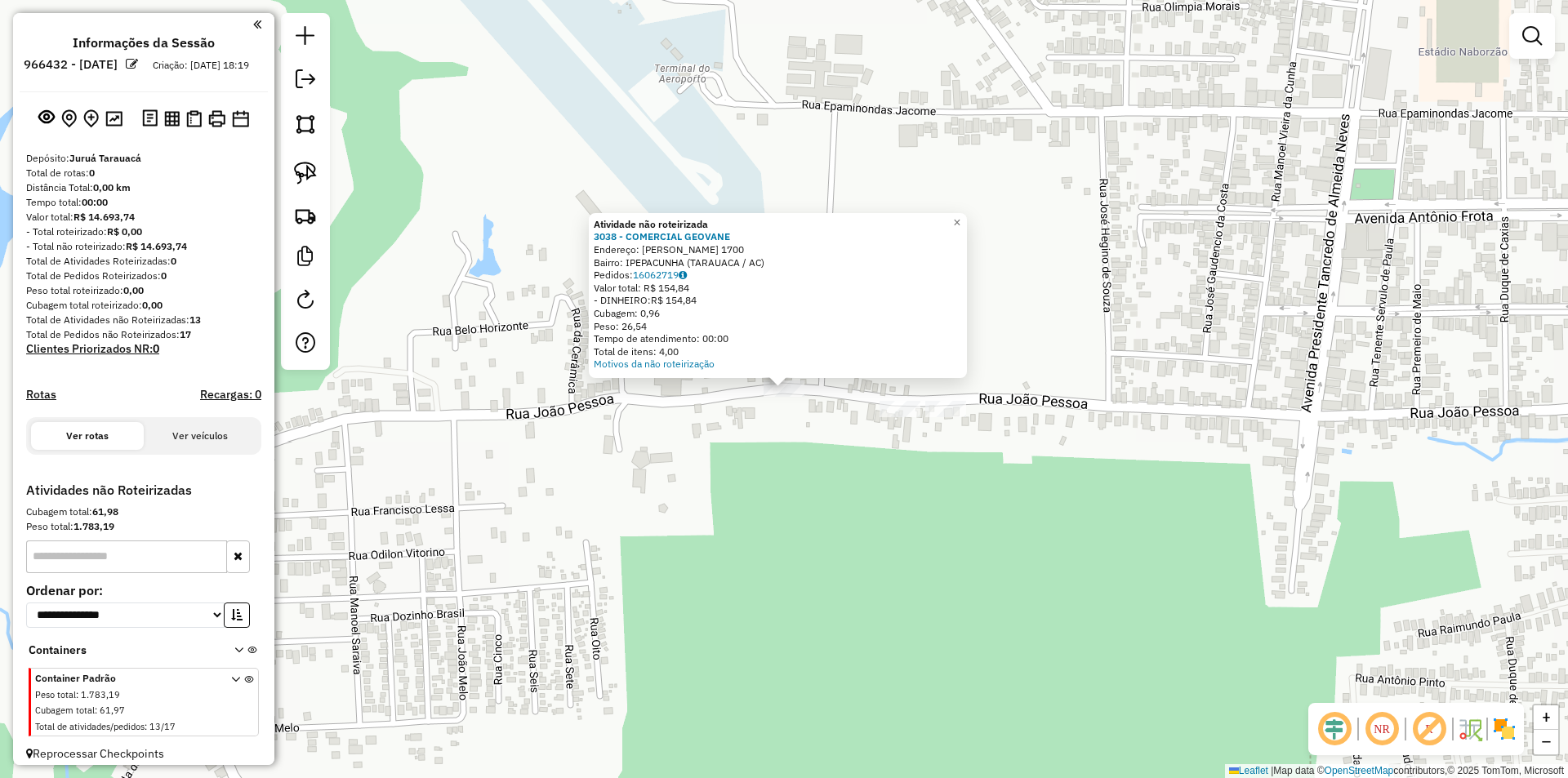 click on "Atividade não roteirizada 3038 - COMERCIAL GEOVANE  Endereço:  JOAO PESSOA 1700   Bairro: IPEPACUNHA (TARAUACA / AC)   Pedidos:  16062719   Valor total: R$ 154,84   - DINHEIRO:  R$ 154,84   Cubagem: 0,96   Peso: 26,54   Tempo de atendimento: 00:00   Total de itens: 4,00  Motivos da não roteirização × Janela de atendimento Grade de atendimento Capacidade Transportadoras Veículos Cliente Pedidos  Rotas Selecione os dias de semana para filtrar as janelas de atendimento  Seg   Ter   Qua   Qui   Sex   Sáb   Dom  Informe o período da janela de atendimento: De: Até:  Filtrar exatamente a janela do cliente  Considerar janela de atendimento padrão  Selecione os dias de semana para filtrar as grades de atendimento  Seg   Ter   Qua   Qui   Sex   Sáb   Dom   Considerar clientes sem dia de atendimento cadastrado  Clientes fora do dia de atendimento selecionado Filtrar as atividades entre os valores definidos abaixo:  Peso mínimo:   Peso máximo:   Cubagem mínima:   Cubagem máxima:   De:   Até:   De:  Nome:" 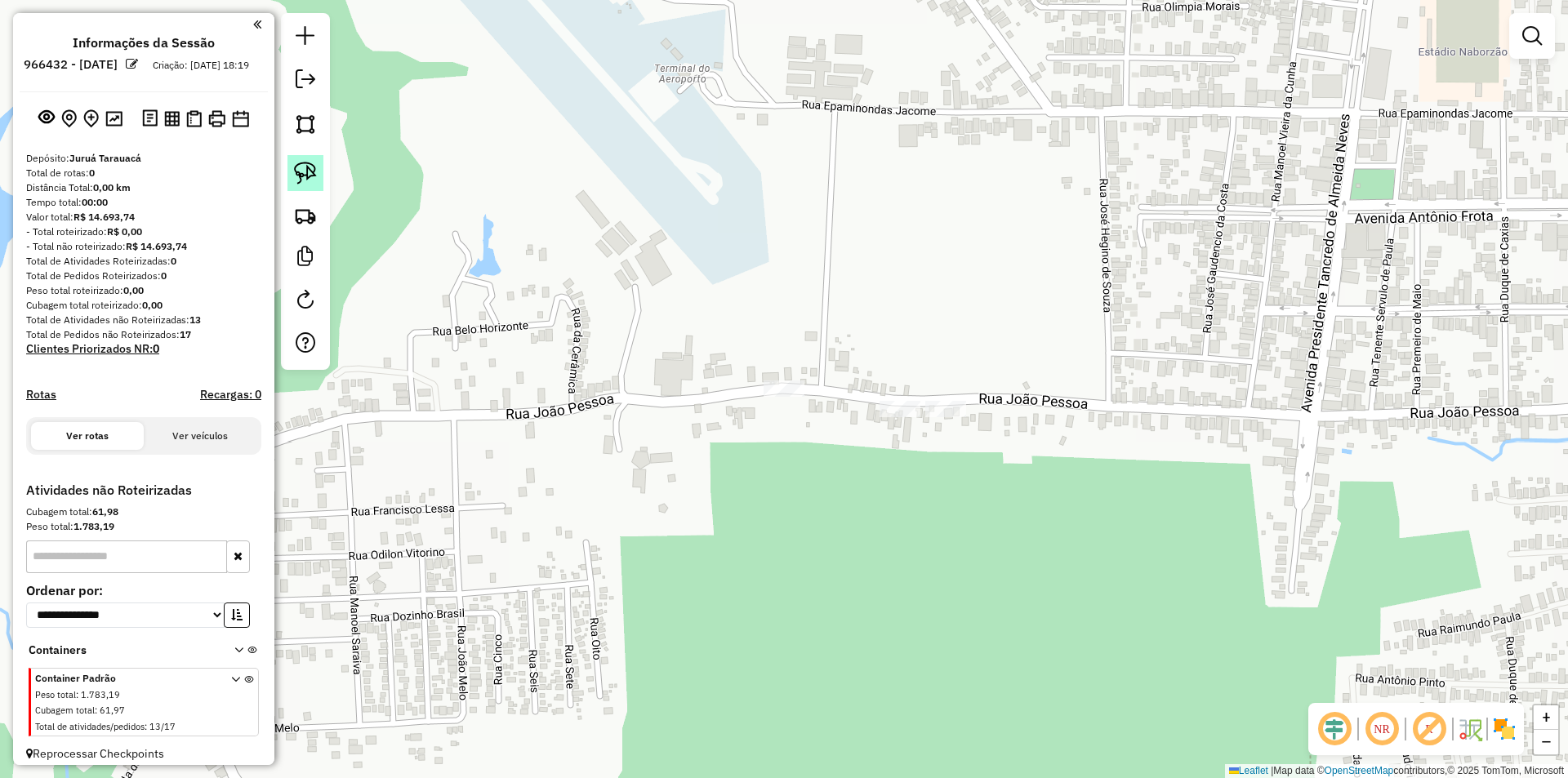 click 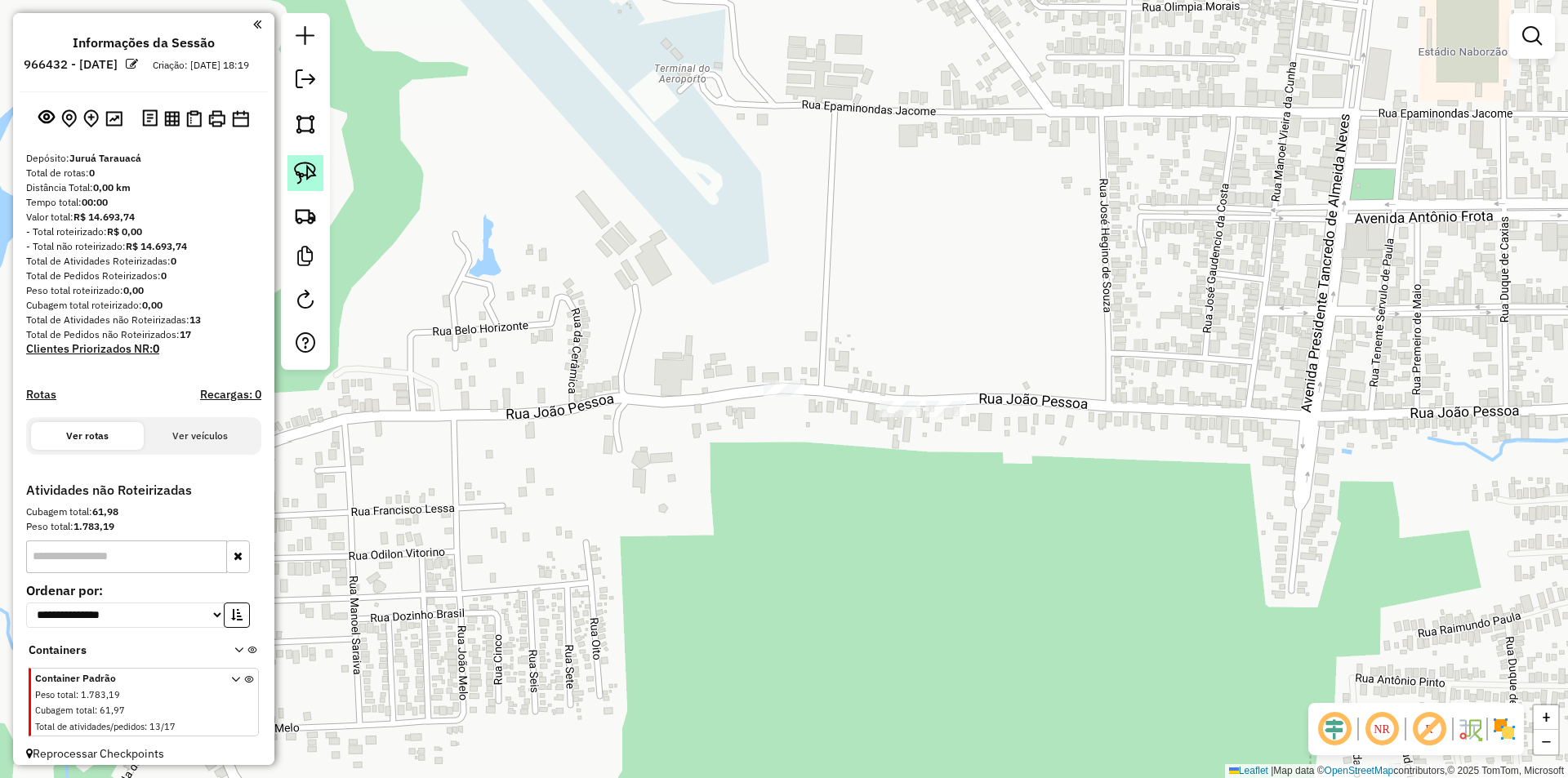 click 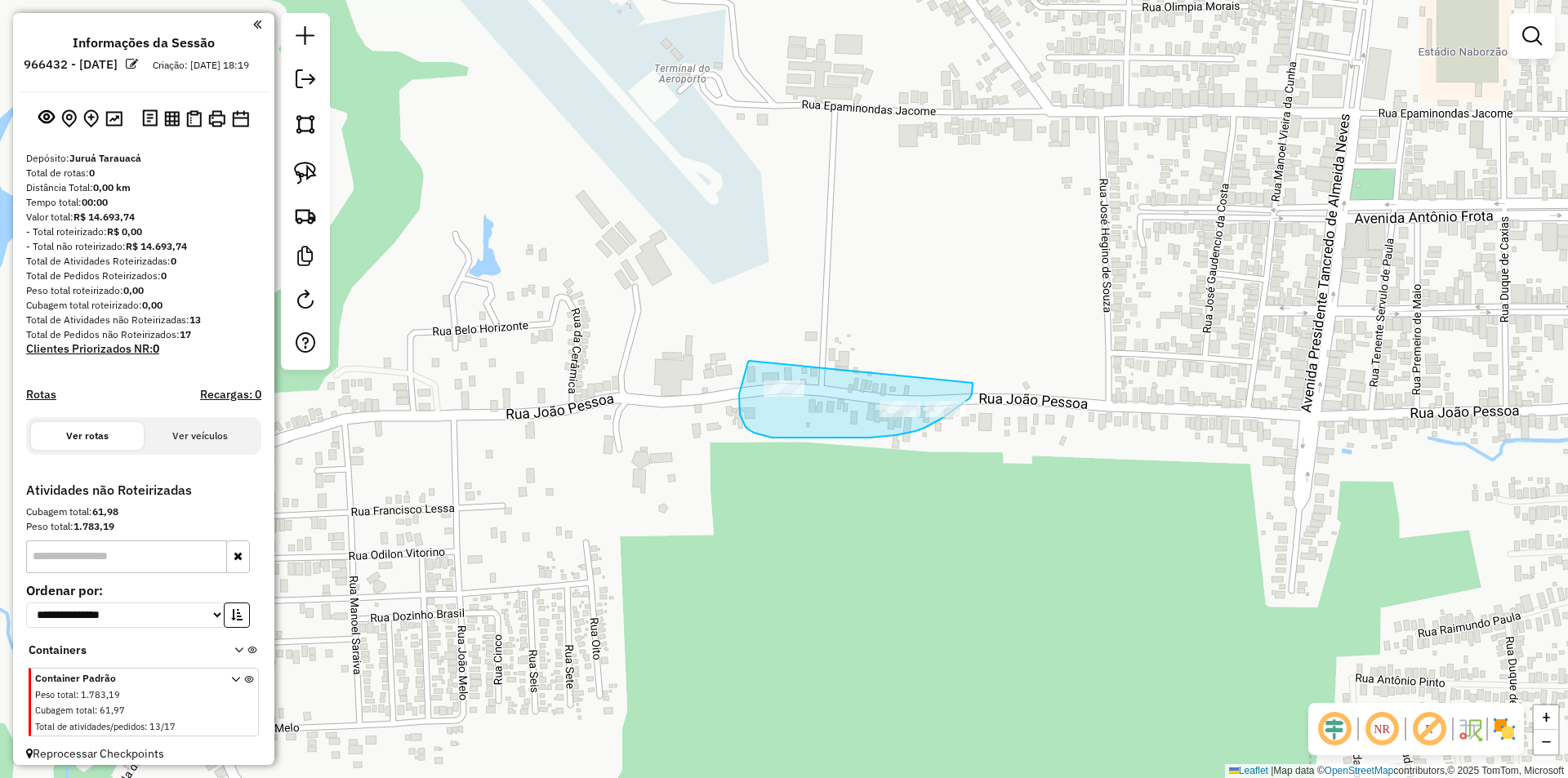drag, startPoint x: 750, startPoint y: 361, endPoint x: 973, endPoint y: 383, distance: 224.0826 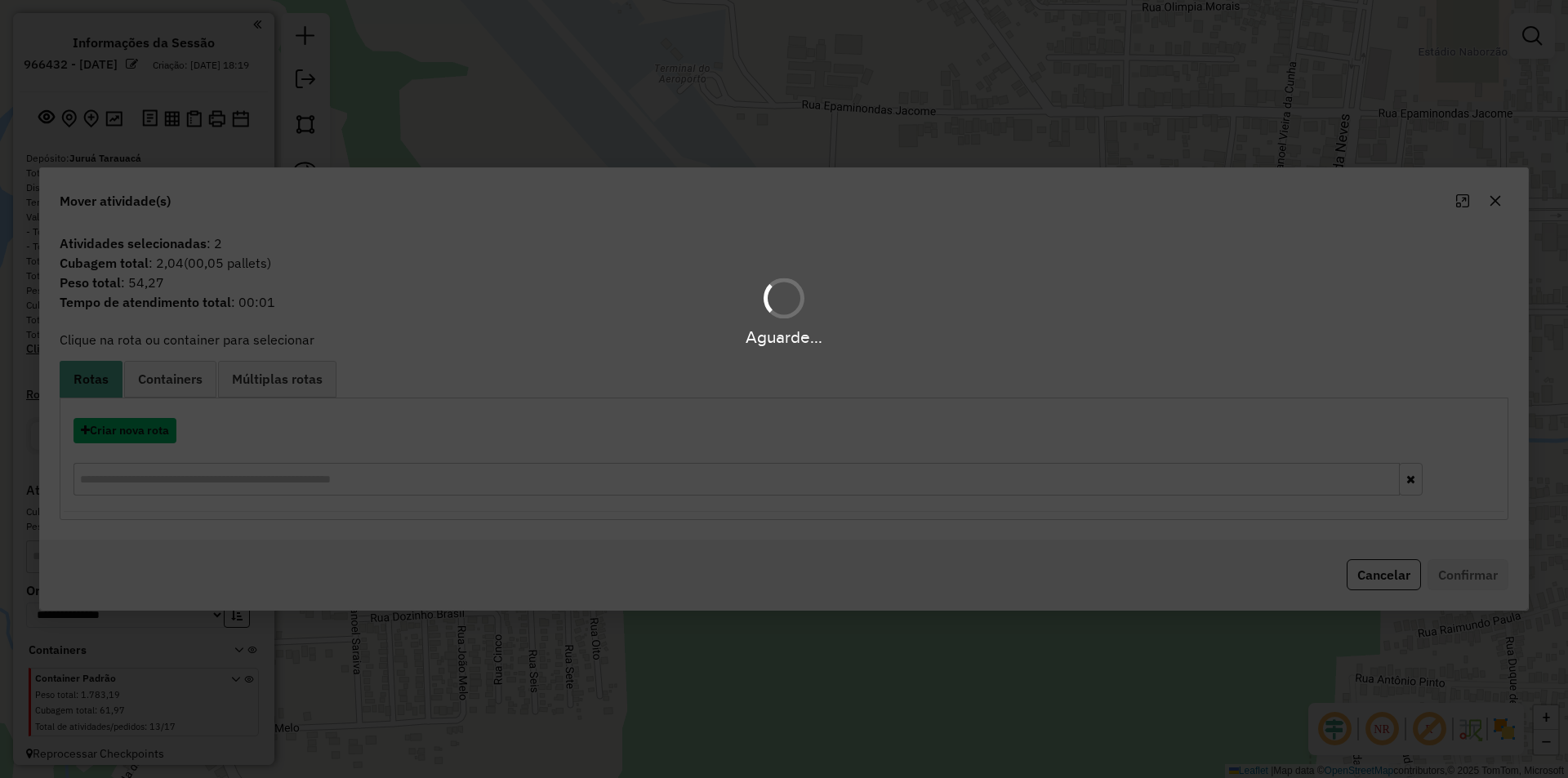 click on "Criar nova rota" at bounding box center (125, 430) 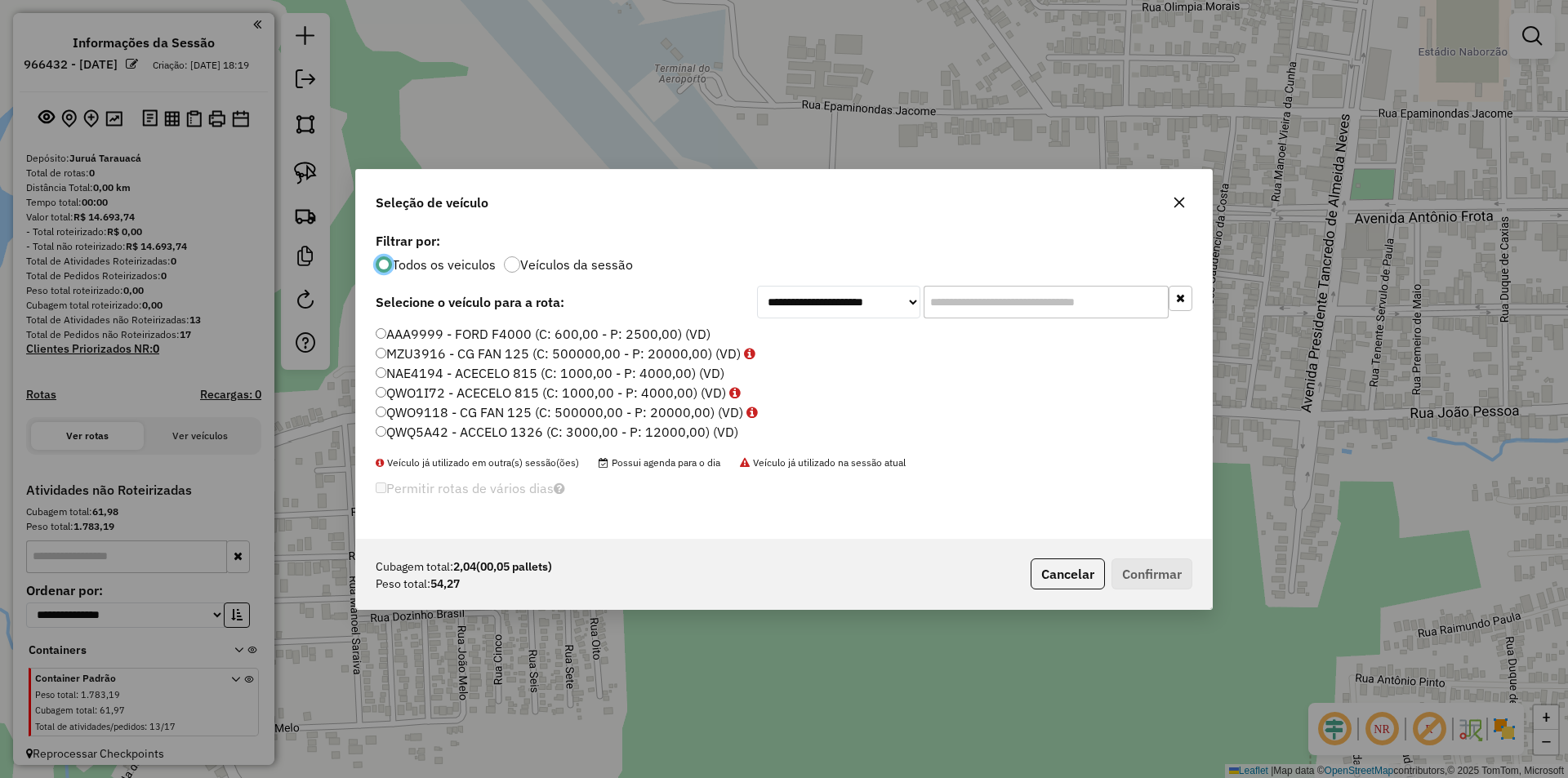 scroll, scrollTop: 9, scrollLeft: 5, axis: both 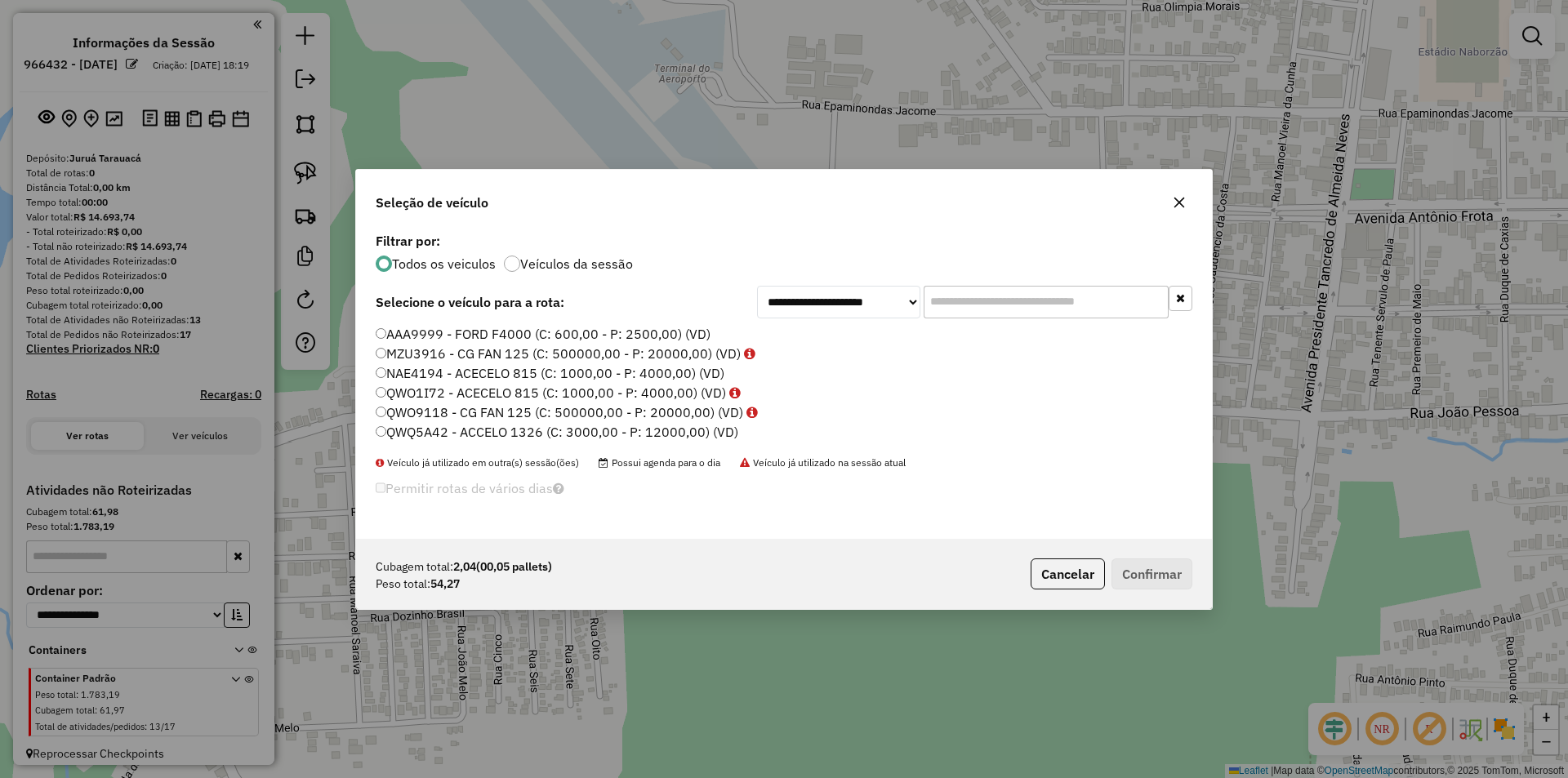 click on "MZU3916 - CG FAN 125 (C: 500000,00 - P: 20000,00) (VD)" 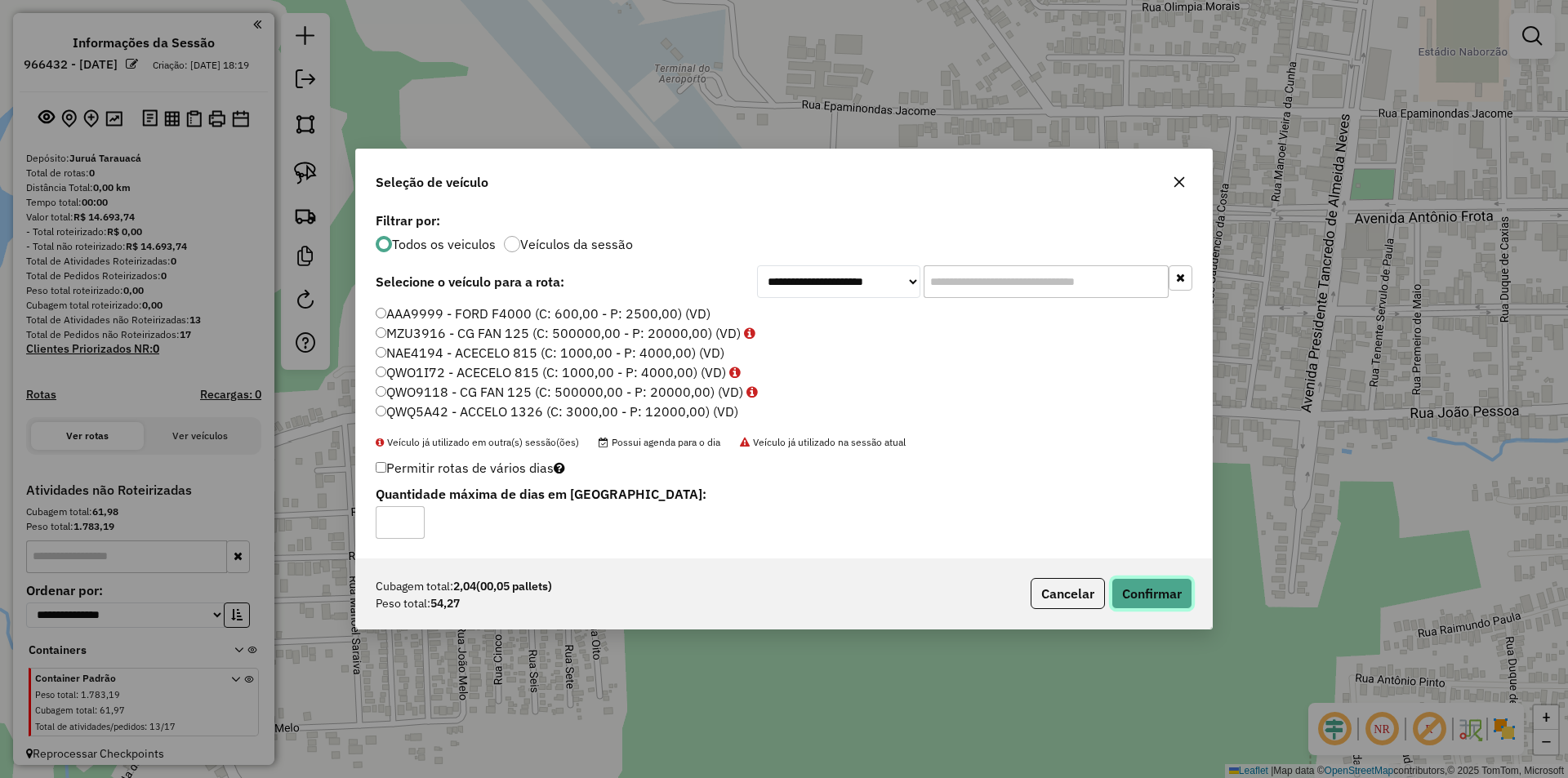 click on "Confirmar" 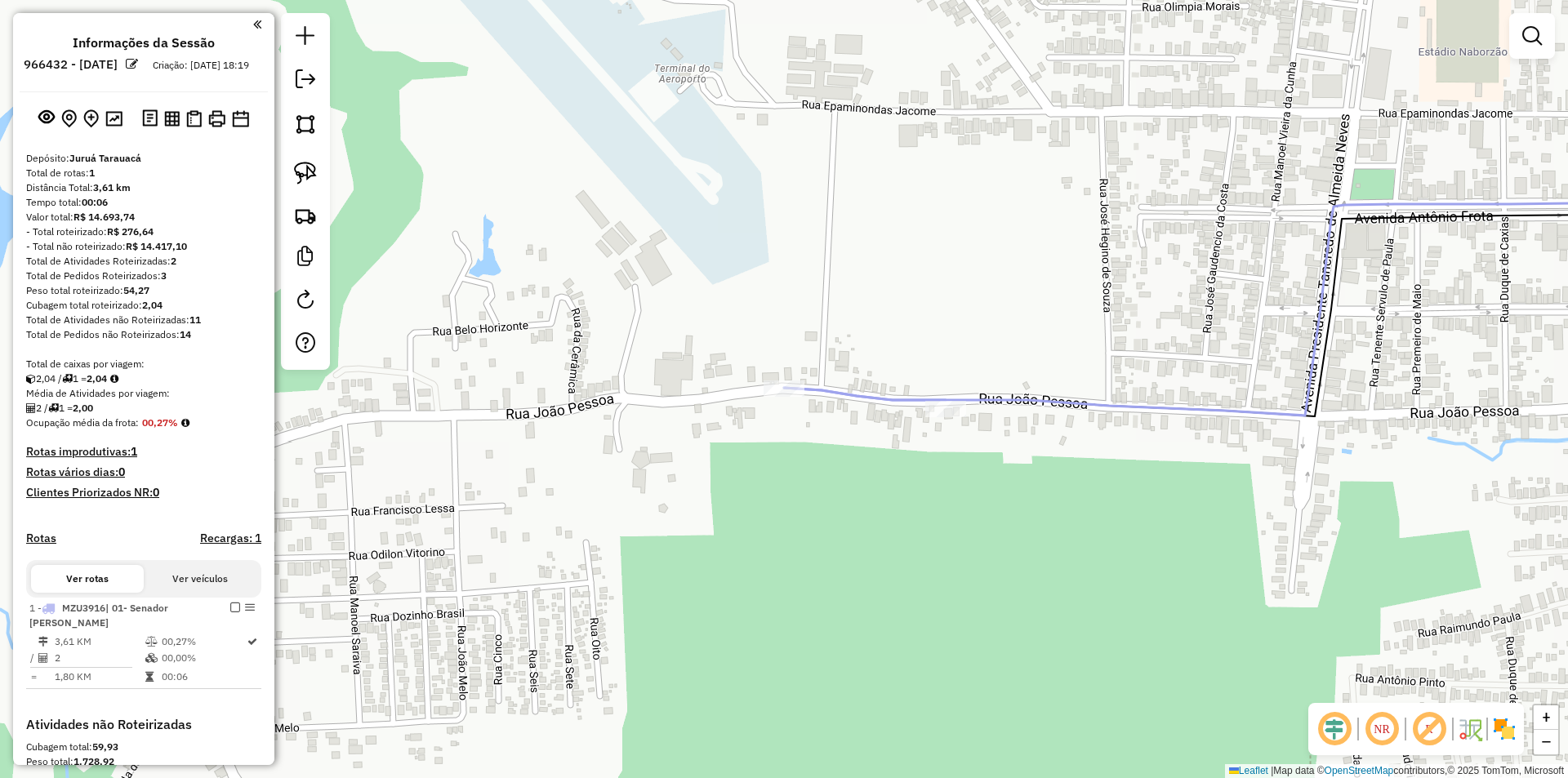 drag, startPoint x: 229, startPoint y: 620, endPoint x: 334, endPoint y: 589, distance: 109.48059 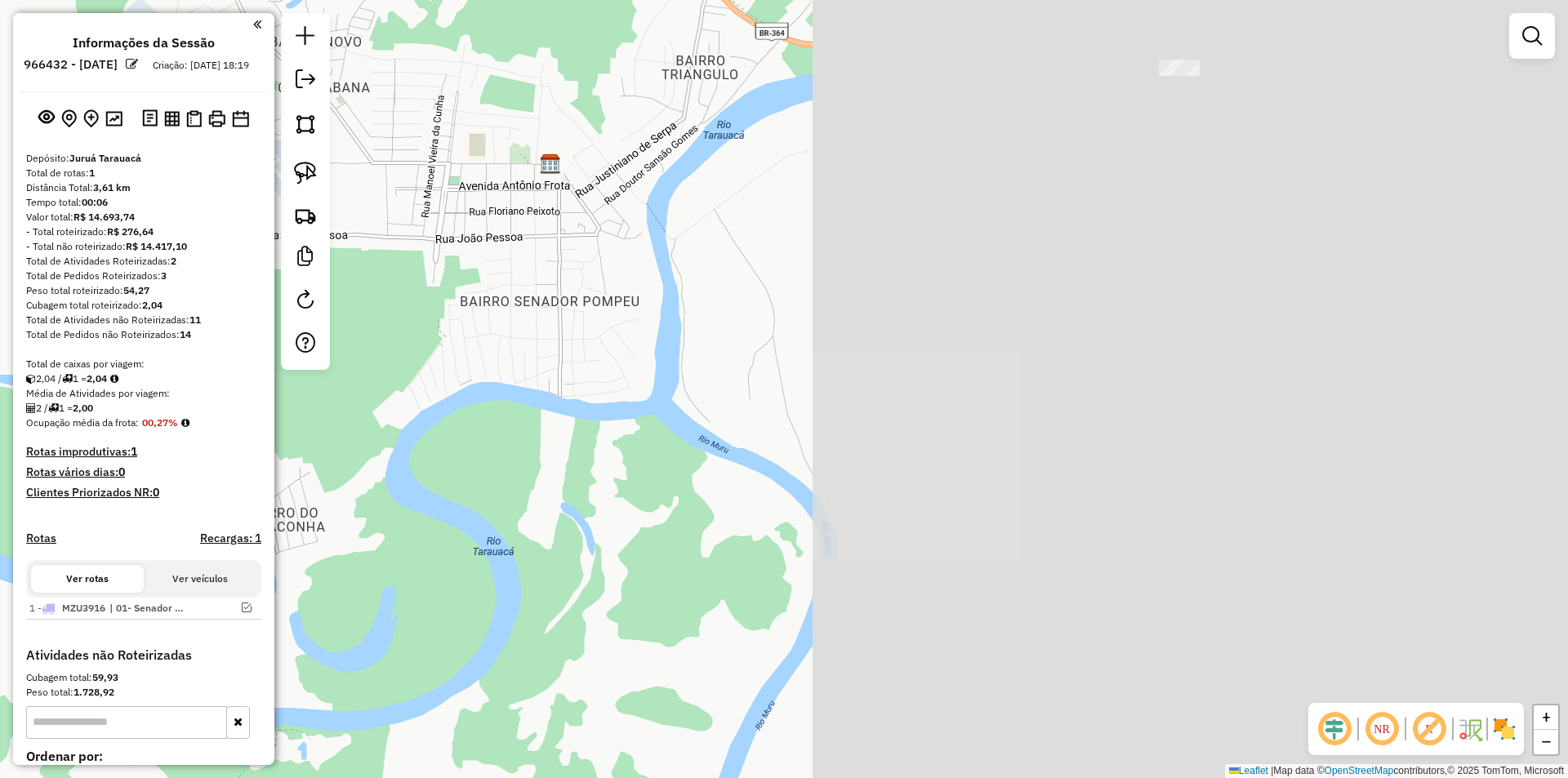 drag, startPoint x: 1453, startPoint y: 329, endPoint x: 646, endPoint y: 337, distance: 807.0397 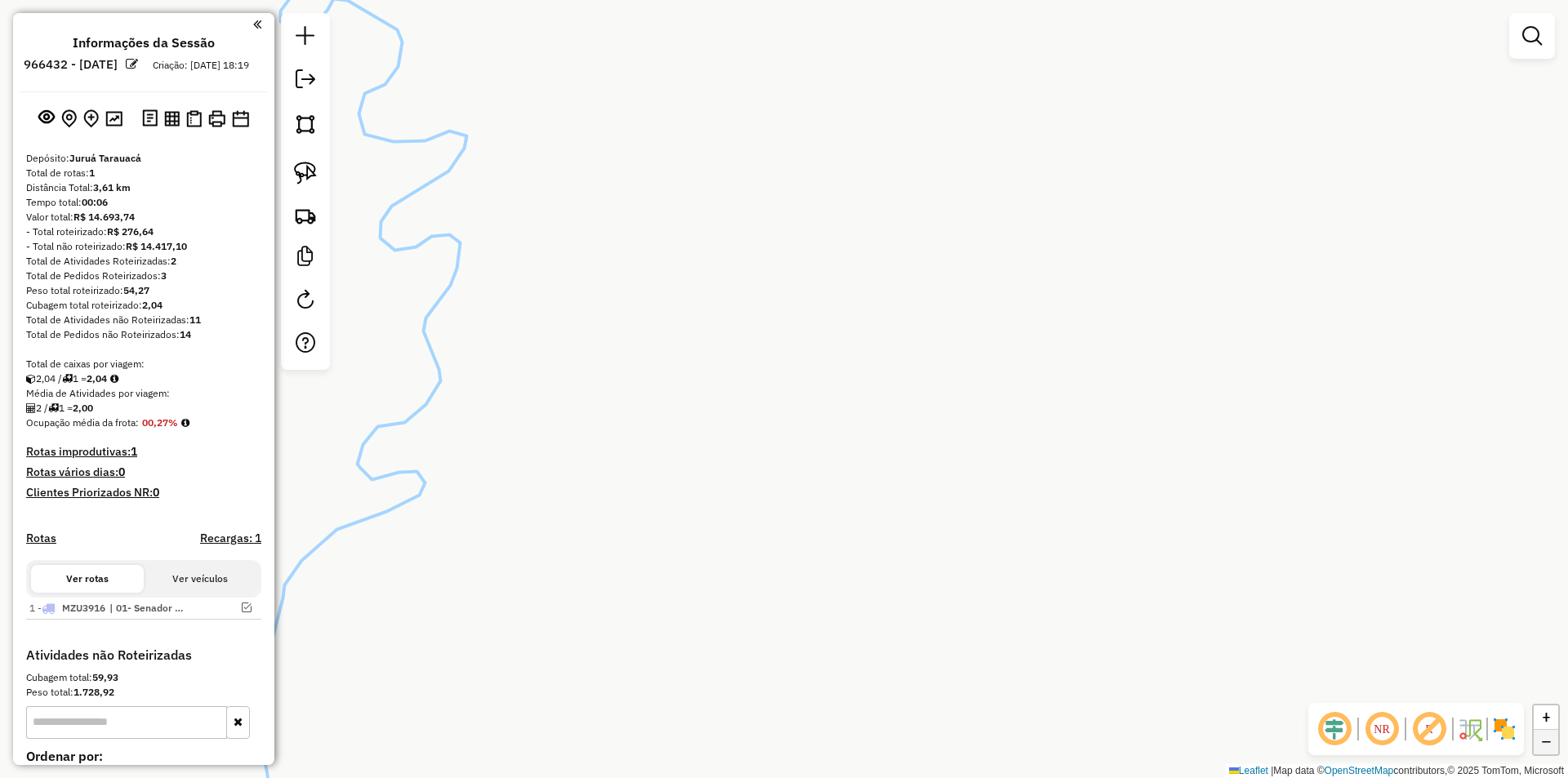click on "−" 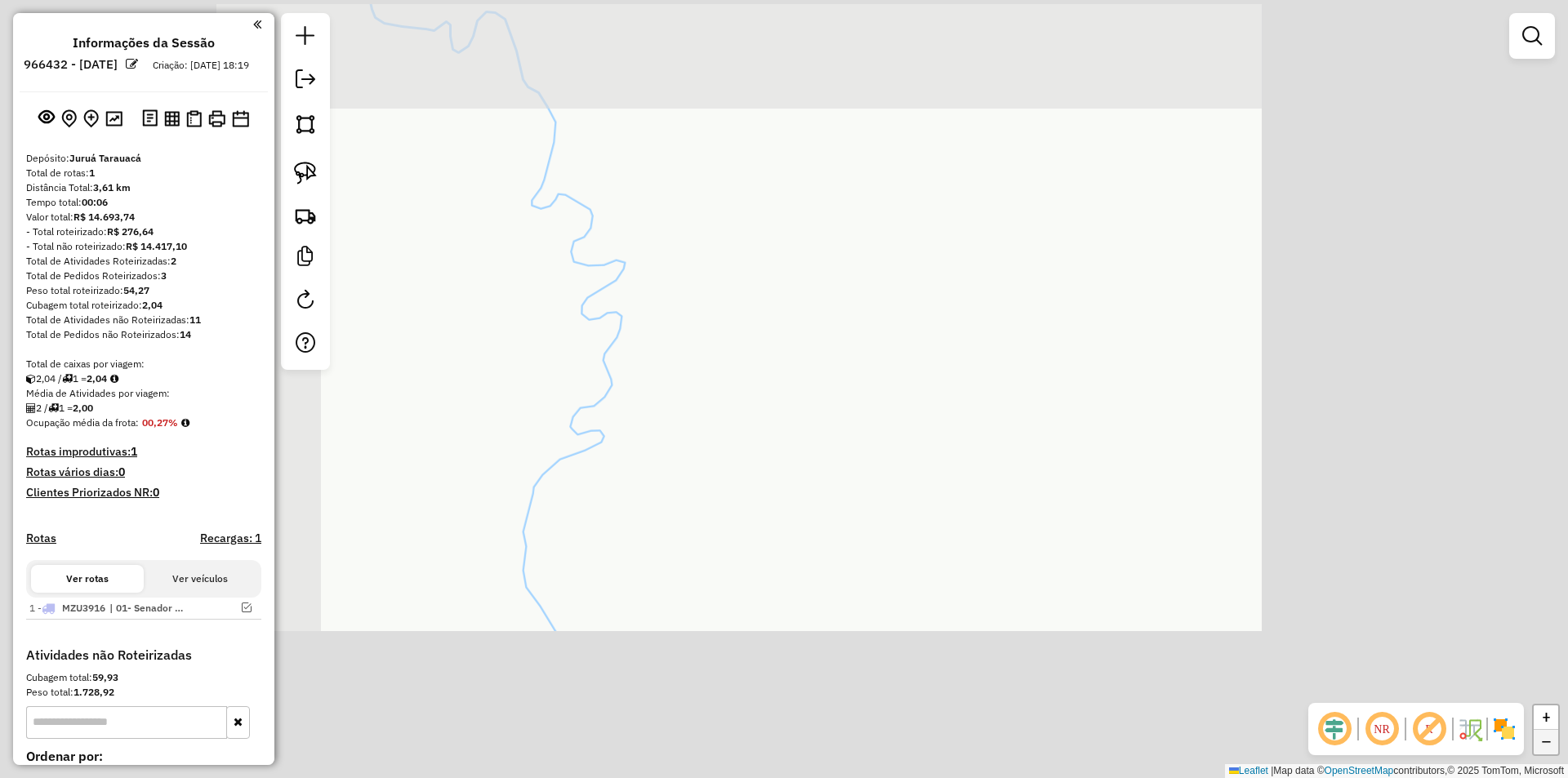 click on "−" 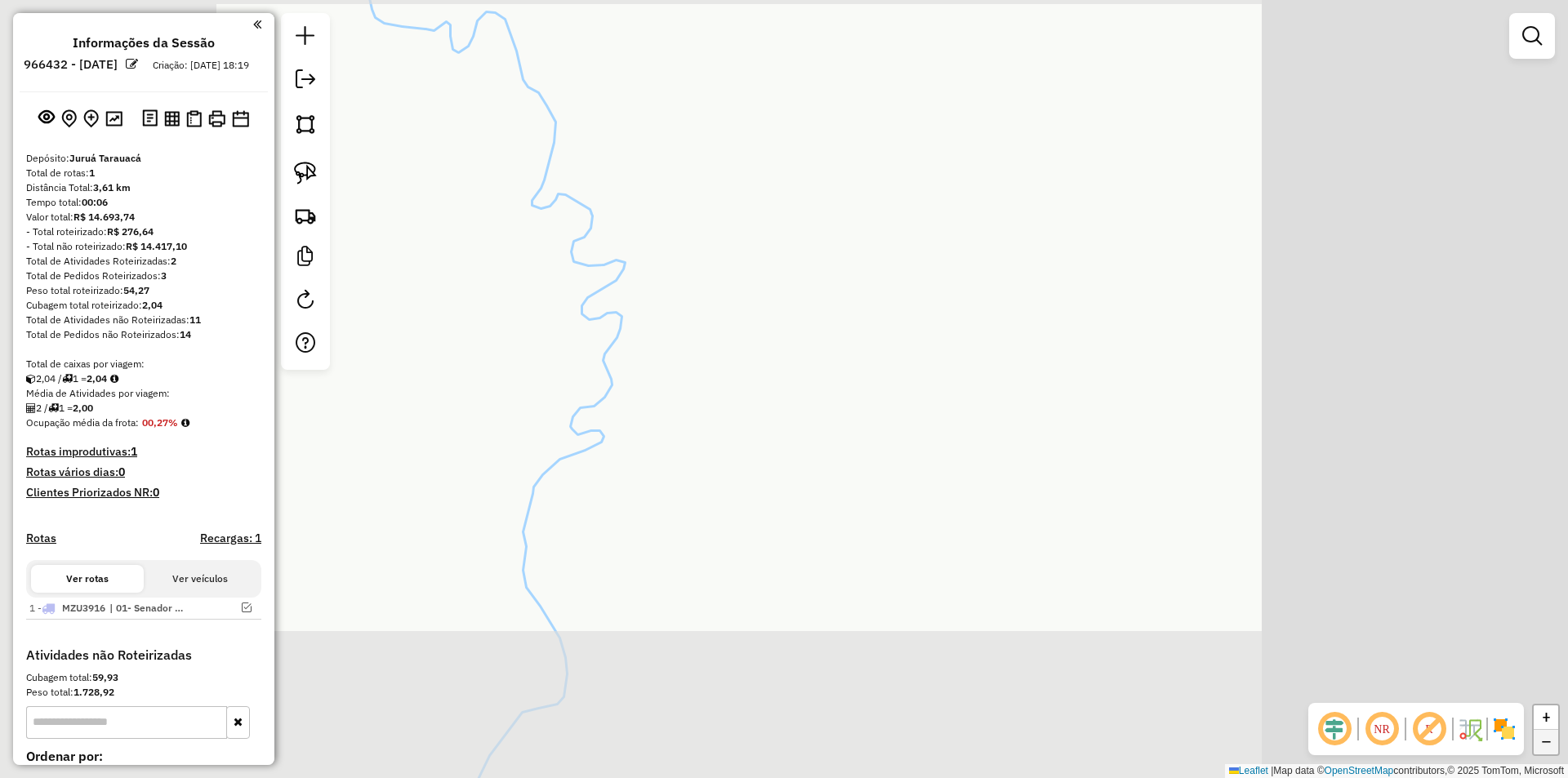 click on "−" 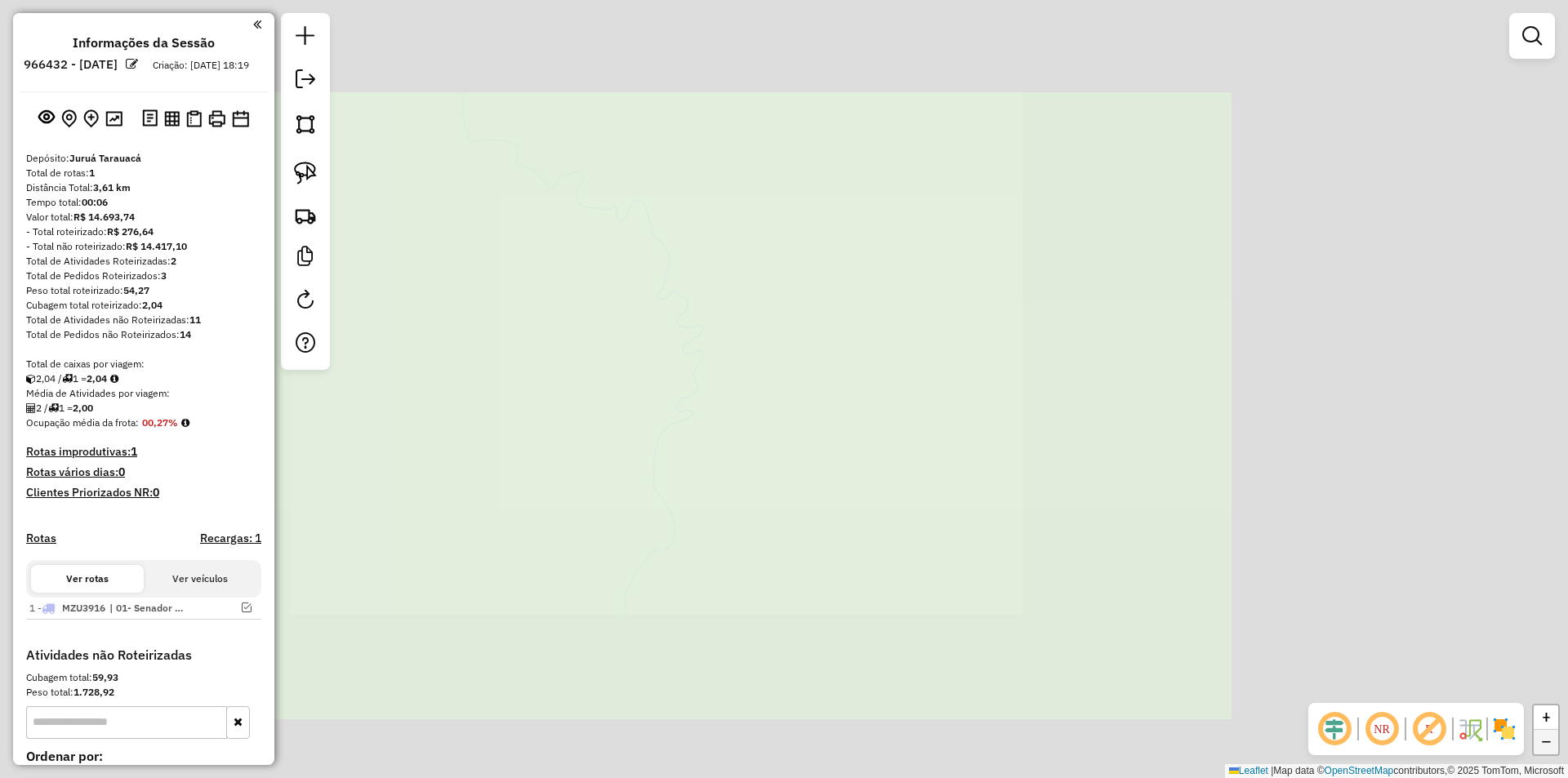 click on "−" 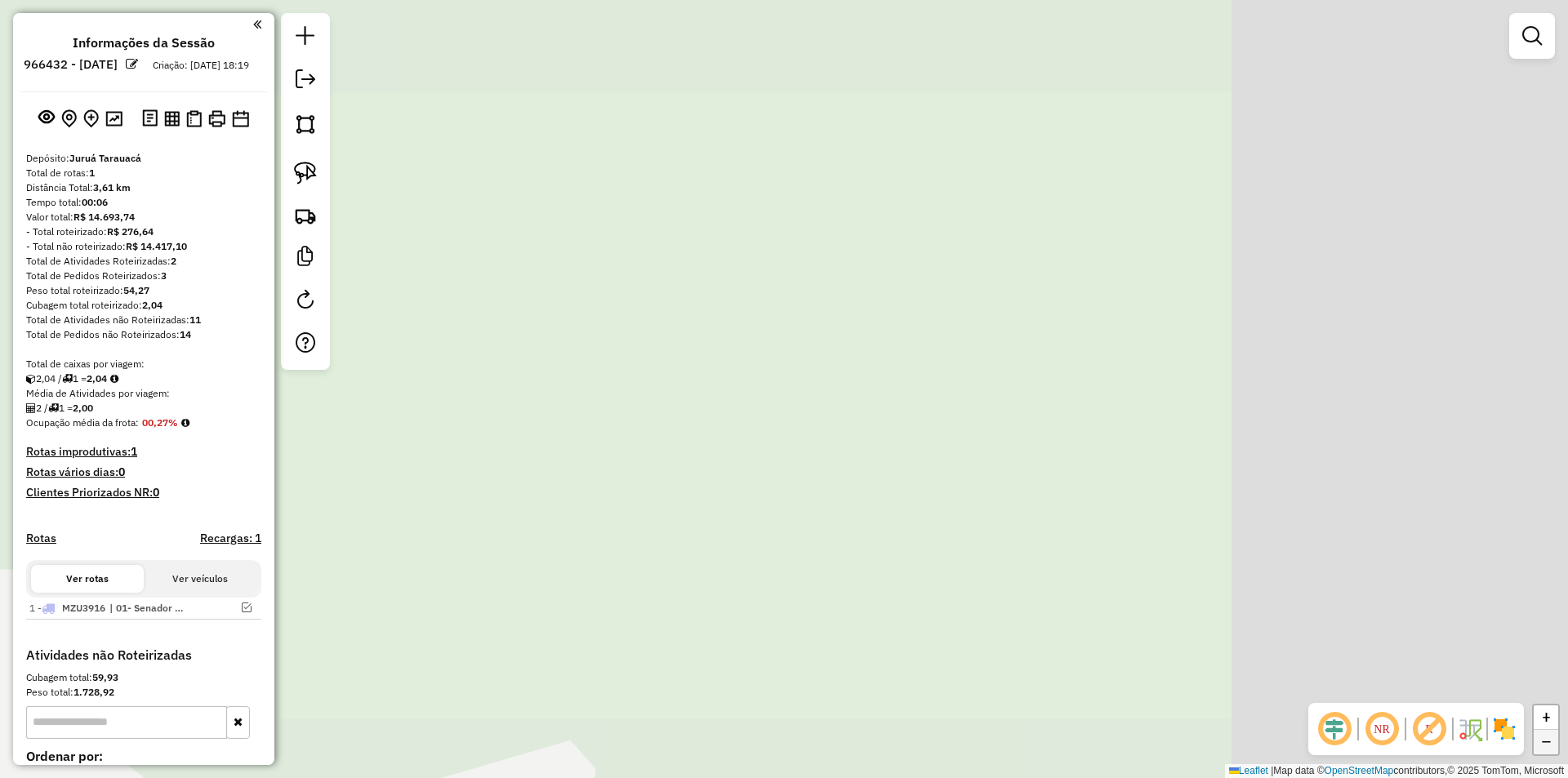 click on "−" 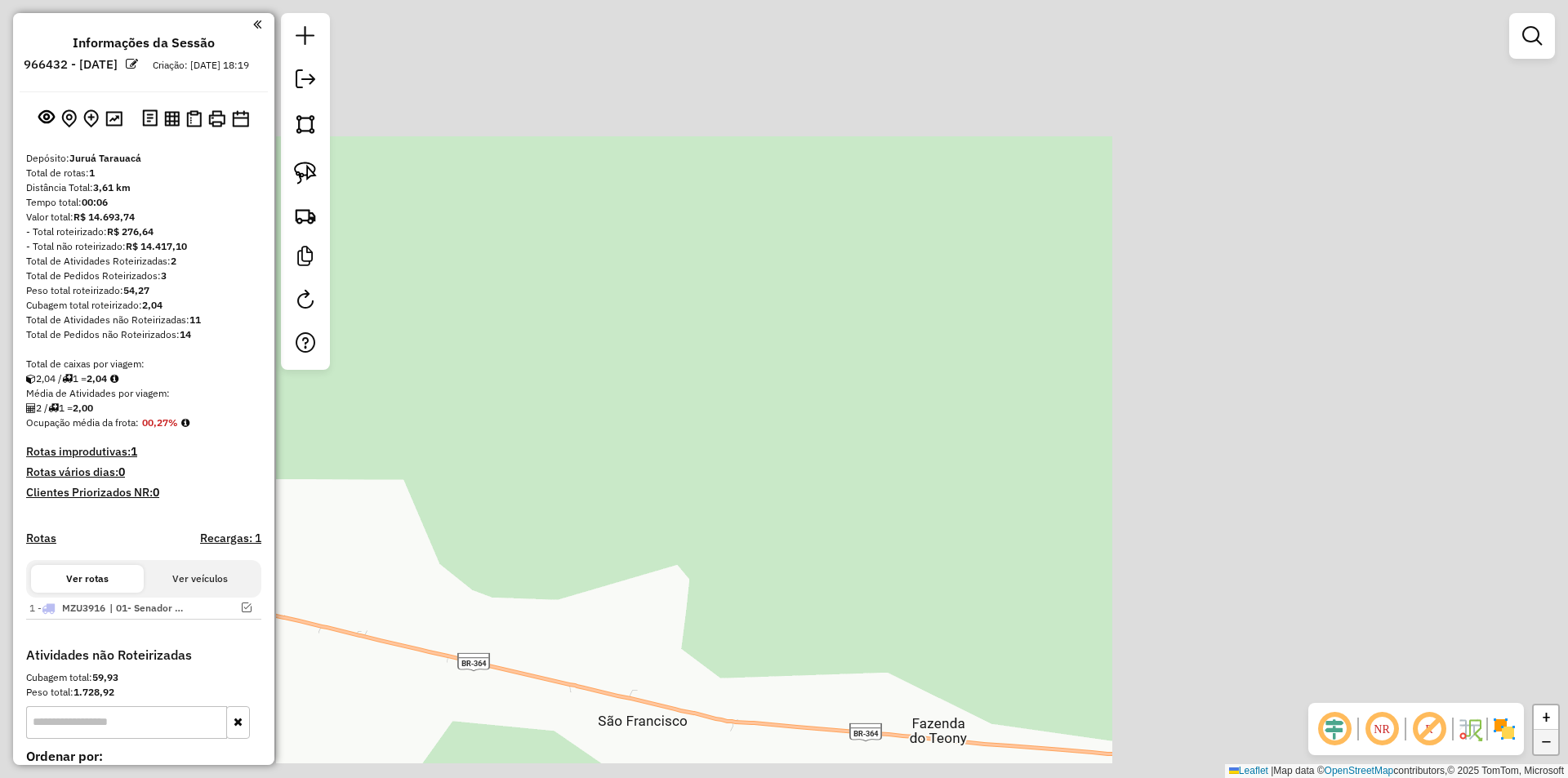 click on "−" 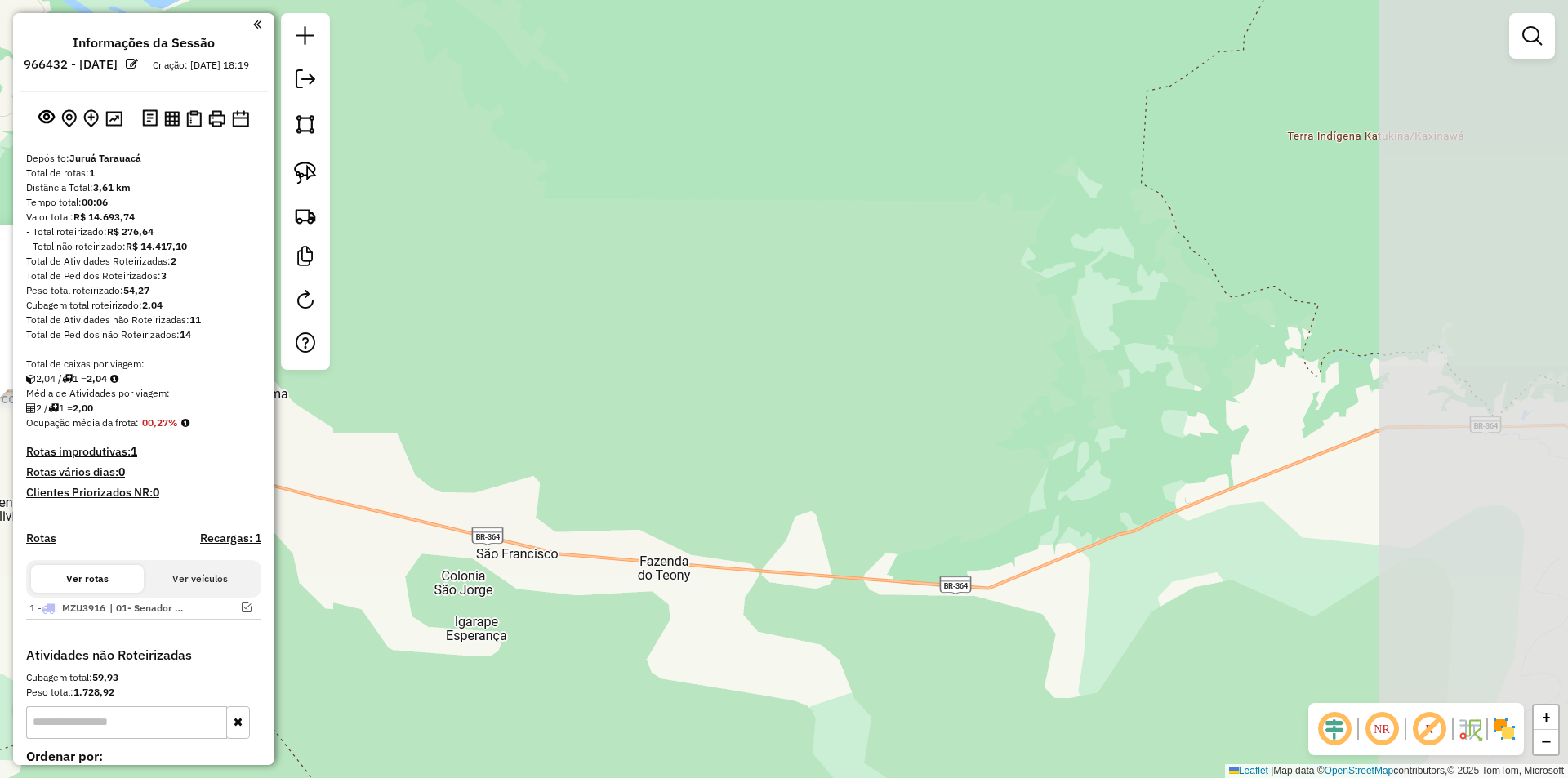 drag, startPoint x: 1469, startPoint y: 557, endPoint x: 733, endPoint y: 555, distance: 736.0027 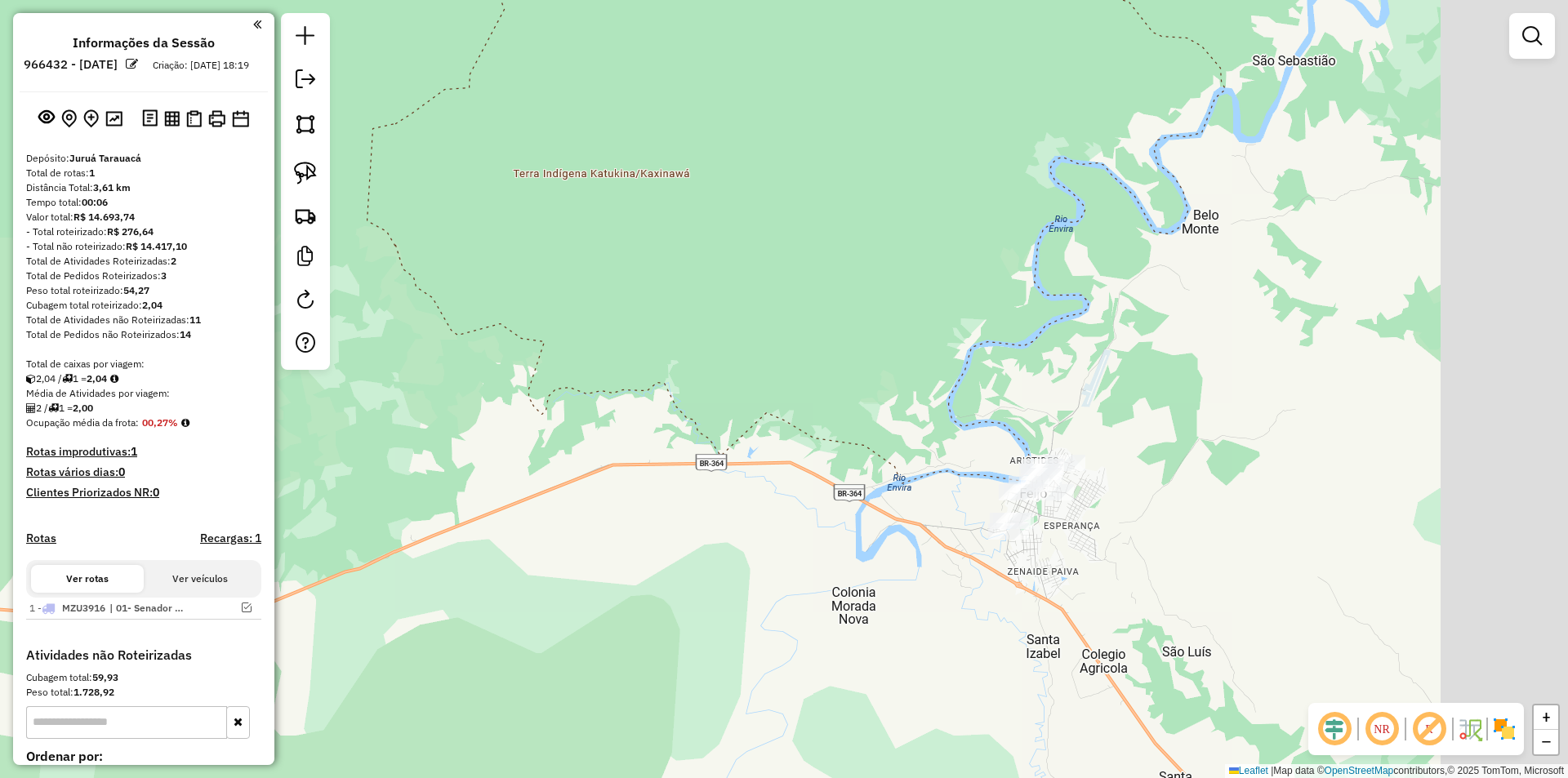 drag, startPoint x: 954, startPoint y: 442, endPoint x: 875, endPoint y: 431, distance: 79.76215 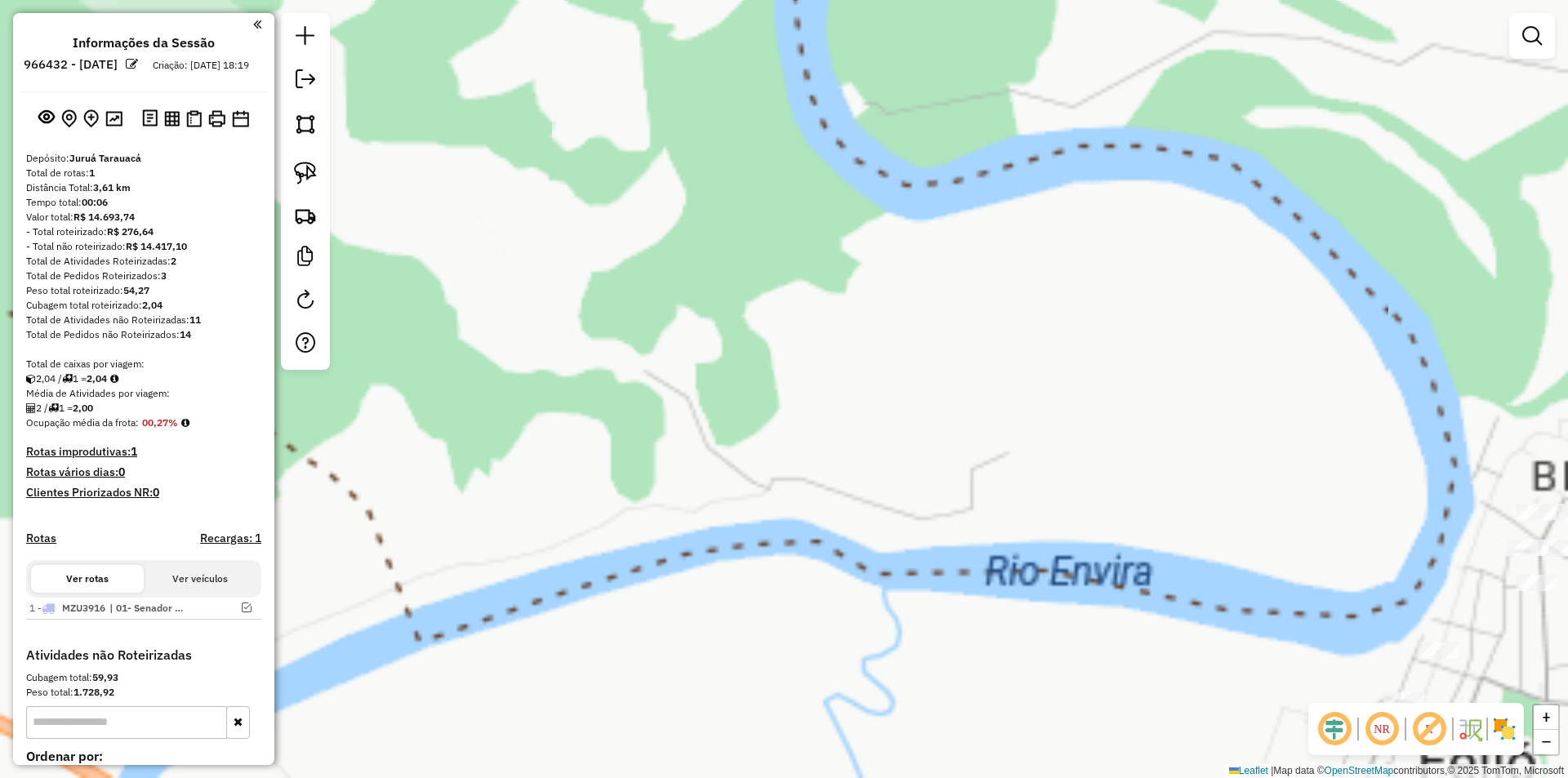 drag, startPoint x: 1201, startPoint y: 491, endPoint x: 546, endPoint y: 200, distance: 716.7329 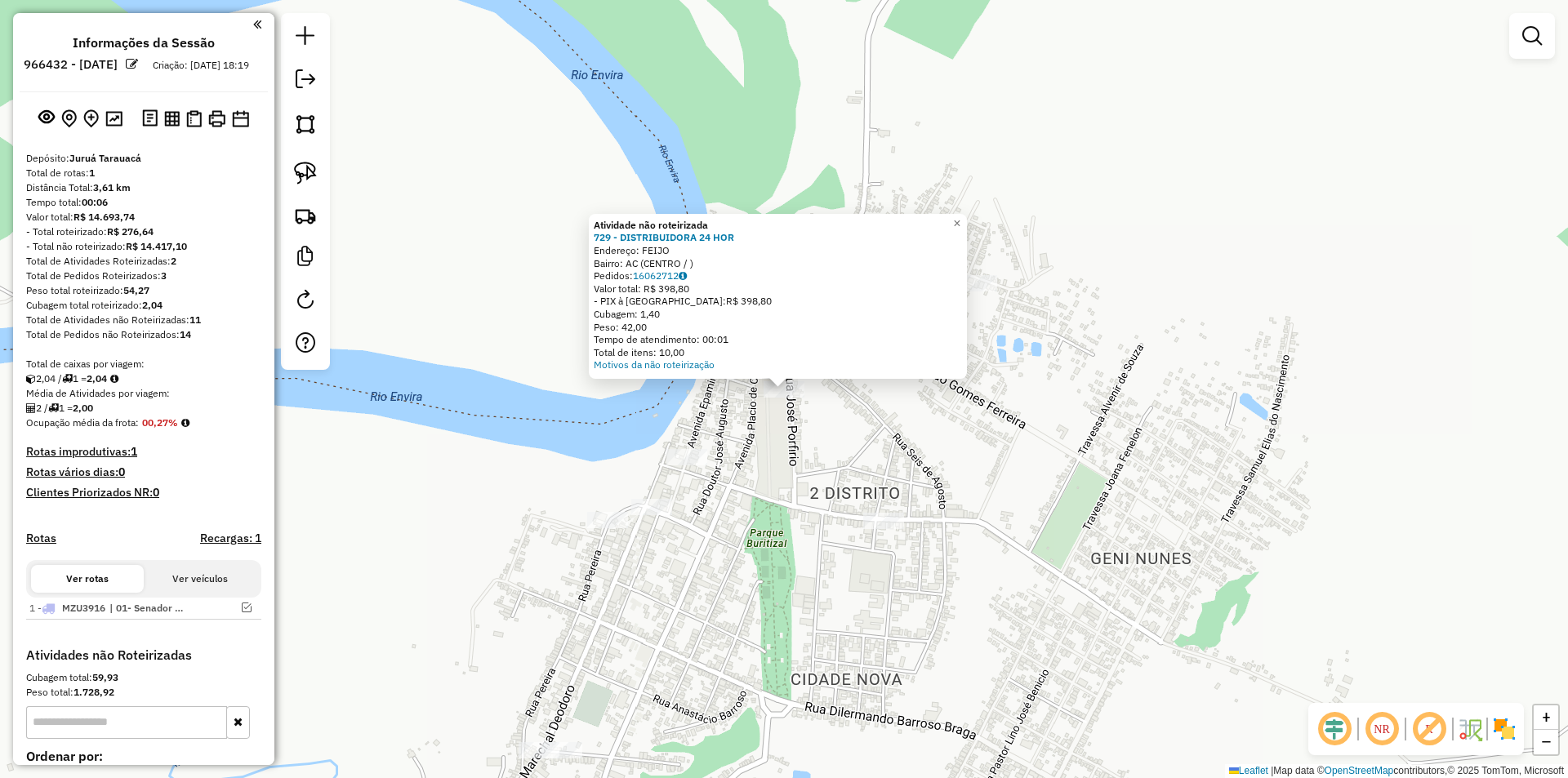 click on "Atividade não roteirizada 729 - DISTRIBUIDORA 24 HOR  Endereço: FEIJO   Bairro: AC (CENTRO / )   Pedidos:  16062712   Valor total: R$ 398,80   - PIX à Vista:  R$ 398,80   Cubagem: 1,40   Peso: 42,00   Tempo de atendimento: 00:01   Total de itens: 10,00  Motivos da não roteirização × Janela de atendimento Grade de atendimento Capacidade Transportadoras Veículos Cliente Pedidos  Rotas Selecione os dias de semana para filtrar as janelas de atendimento  Seg   Ter   Qua   Qui   Sex   Sáb   Dom  Informe o período da janela de atendimento: De: Até:  Filtrar exatamente a janela do cliente  Considerar janela de atendimento padrão  Selecione os dias de semana para filtrar as grades de atendimento  Seg   Ter   Qua   Qui   Sex   Sáb   Dom   Considerar clientes sem dia de atendimento cadastrado  Clientes fora do dia de atendimento selecionado Filtrar as atividades entre os valores definidos abaixo:  Peso mínimo:   Peso máximo:   Cubagem mínima:   Cubagem máxima:   De:   Até:   De:   Até:  Veículo: De:" 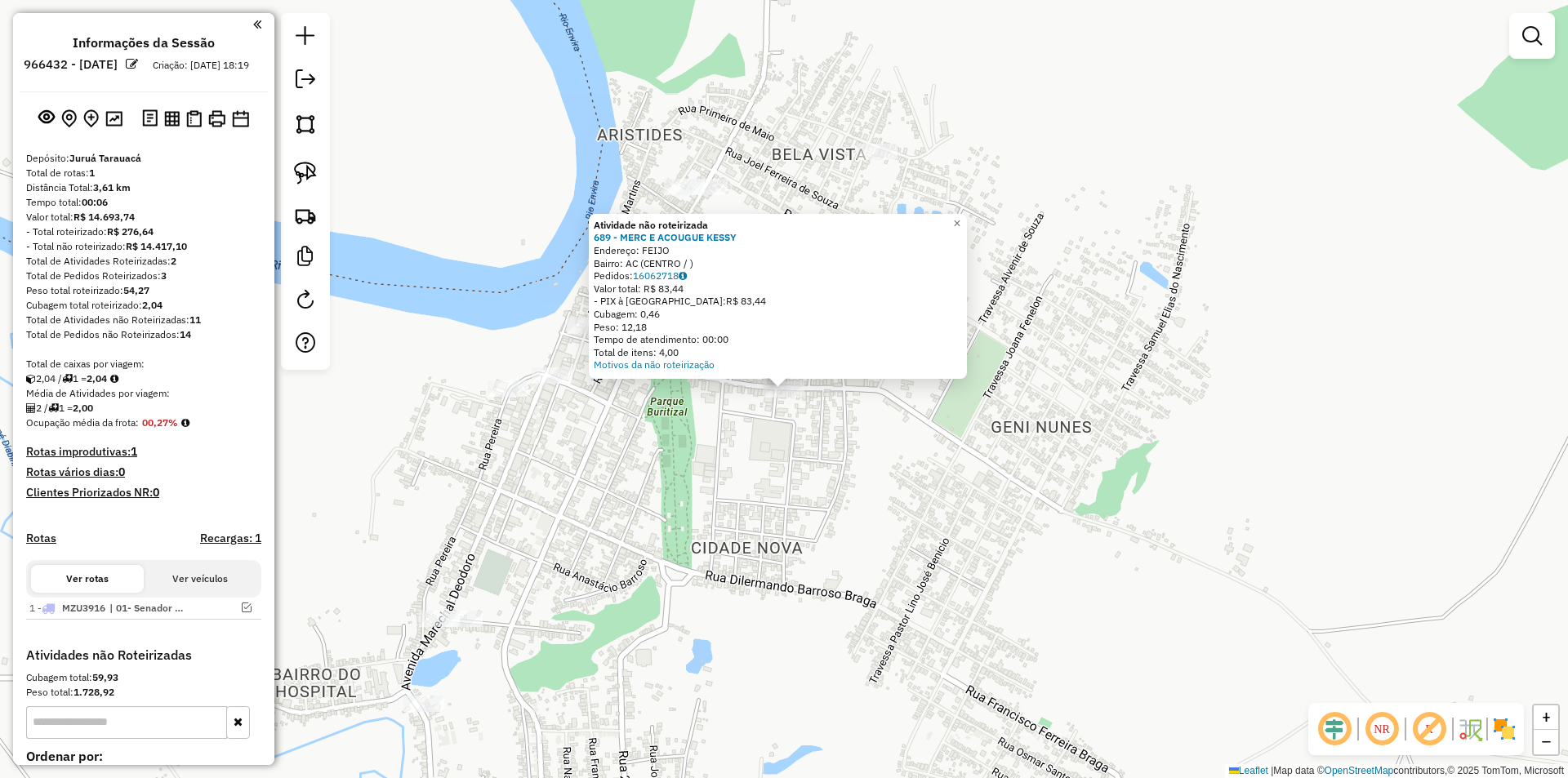 drag, startPoint x: 625, startPoint y: 418, endPoint x: 609, endPoint y: 413, distance: 16.763055 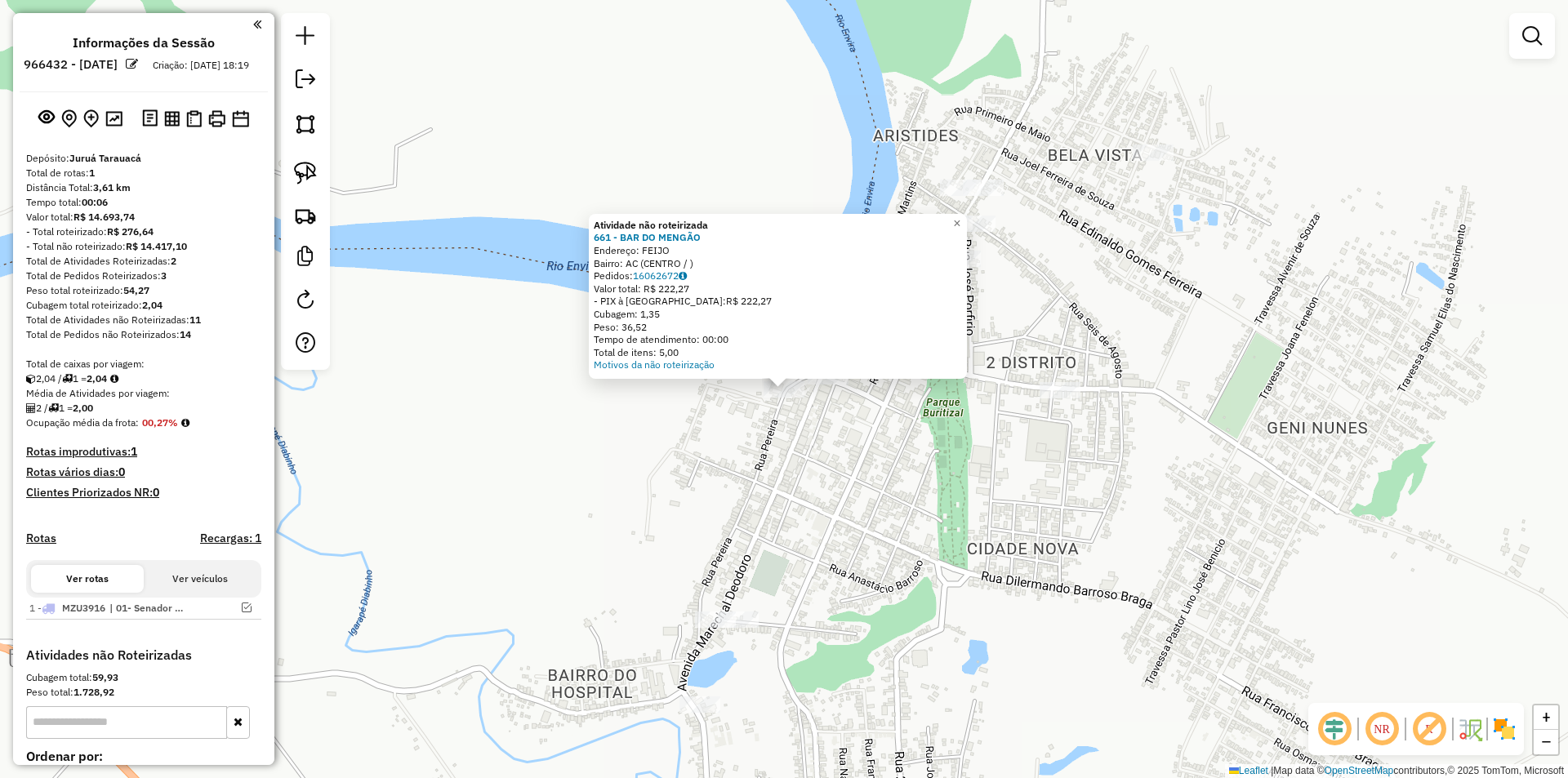 click on "Atividade não roteirizada 661 - BAR DO MENGÃO  Endereço: FEIJO   Bairro: AC (CENTRO / )   Pedidos:  16062672   Valor total: R$ 222,27   - PIX à Vista:  R$ 222,27   Cubagem: 1,35   Peso: 36,52   Tempo de atendimento: 00:00   Total de itens: 5,00  Motivos da não roteirização × Janela de atendimento Grade de atendimento Capacidade Transportadoras Veículos Cliente Pedidos  Rotas Selecione os dias de semana para filtrar as janelas de atendimento  Seg   Ter   Qua   Qui   Sex   Sáb   Dom  Informe o período da janela de atendimento: De: Até:  Filtrar exatamente a janela do cliente  Considerar janela de atendimento padrão  Selecione os dias de semana para filtrar as grades de atendimento  Seg   Ter   Qua   Qui   Sex   Sáb   Dom   Considerar clientes sem dia de atendimento cadastrado  Clientes fora do dia de atendimento selecionado Filtrar as atividades entre os valores definidos abaixo:  Peso mínimo:   Peso máximo:   Cubagem mínima:   Cubagem máxima:   De:   Até:   De:   Até:  Transportadora: Nome:" 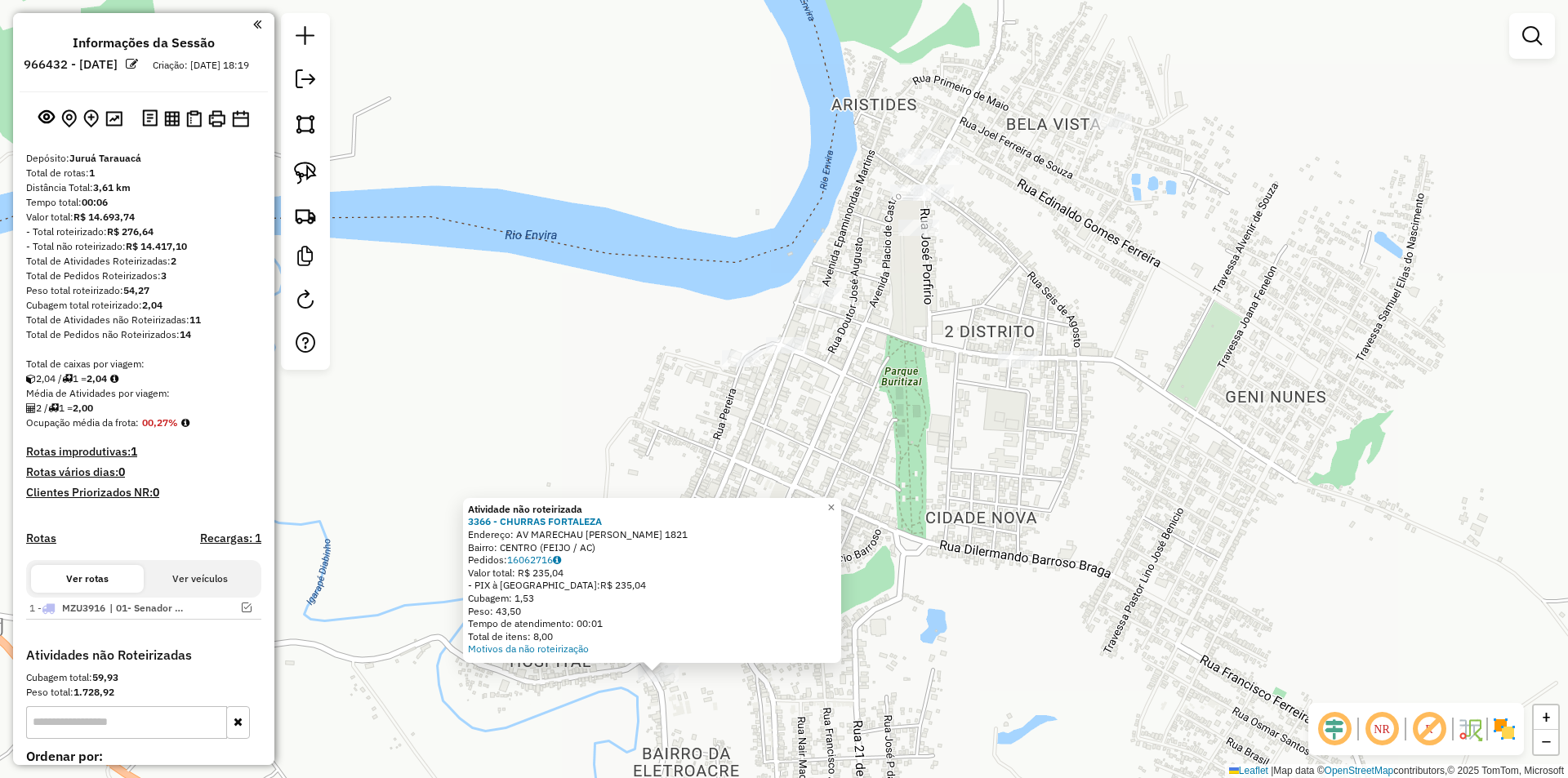 drag, startPoint x: 978, startPoint y: 402, endPoint x: 851, endPoint y: 687, distance: 312.016 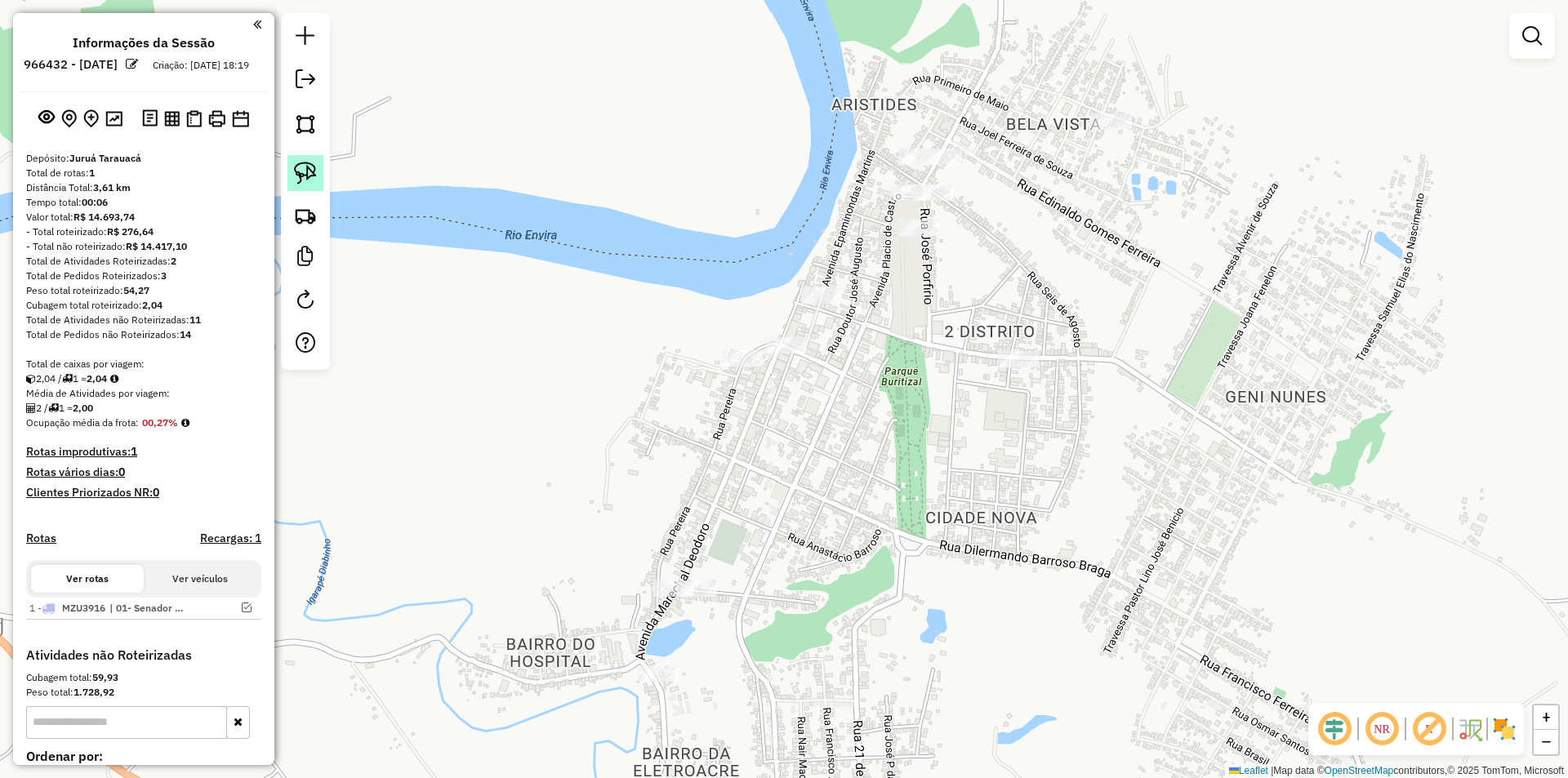 click 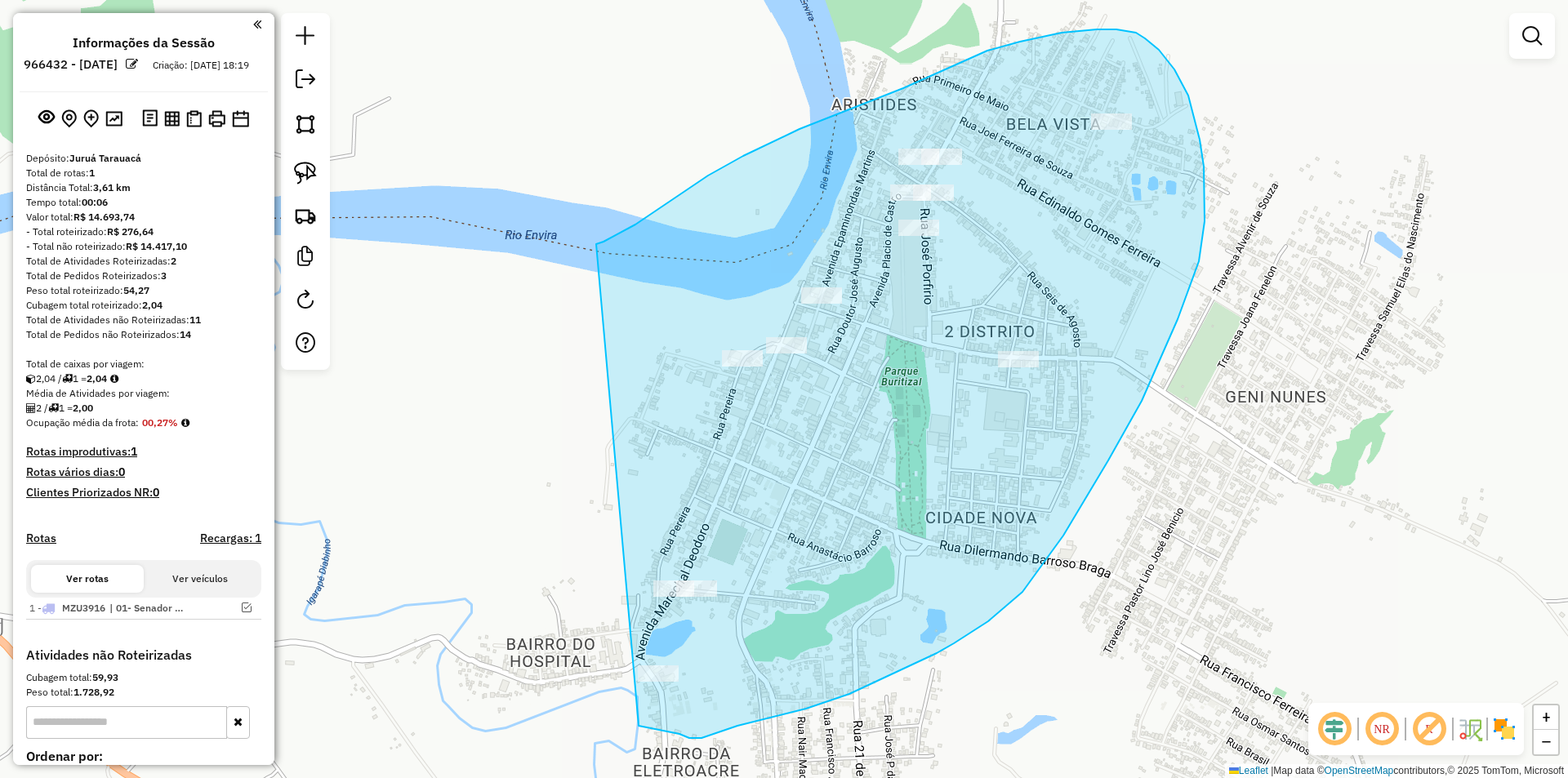 drag, startPoint x: 657, startPoint y: 211, endPoint x: 638, endPoint y: 725, distance: 514.351 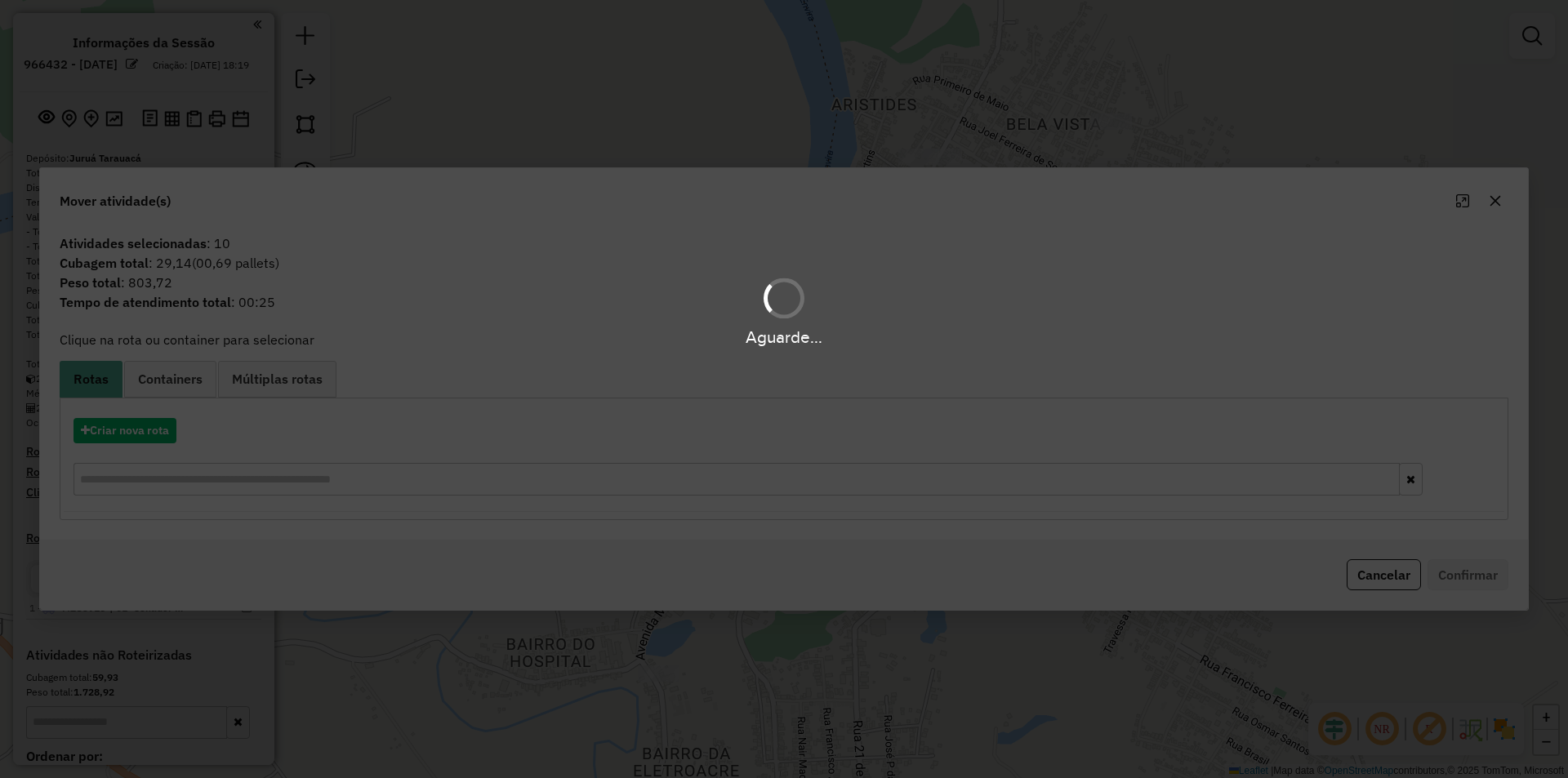 click on "Aguarde..." at bounding box center [784, 389] 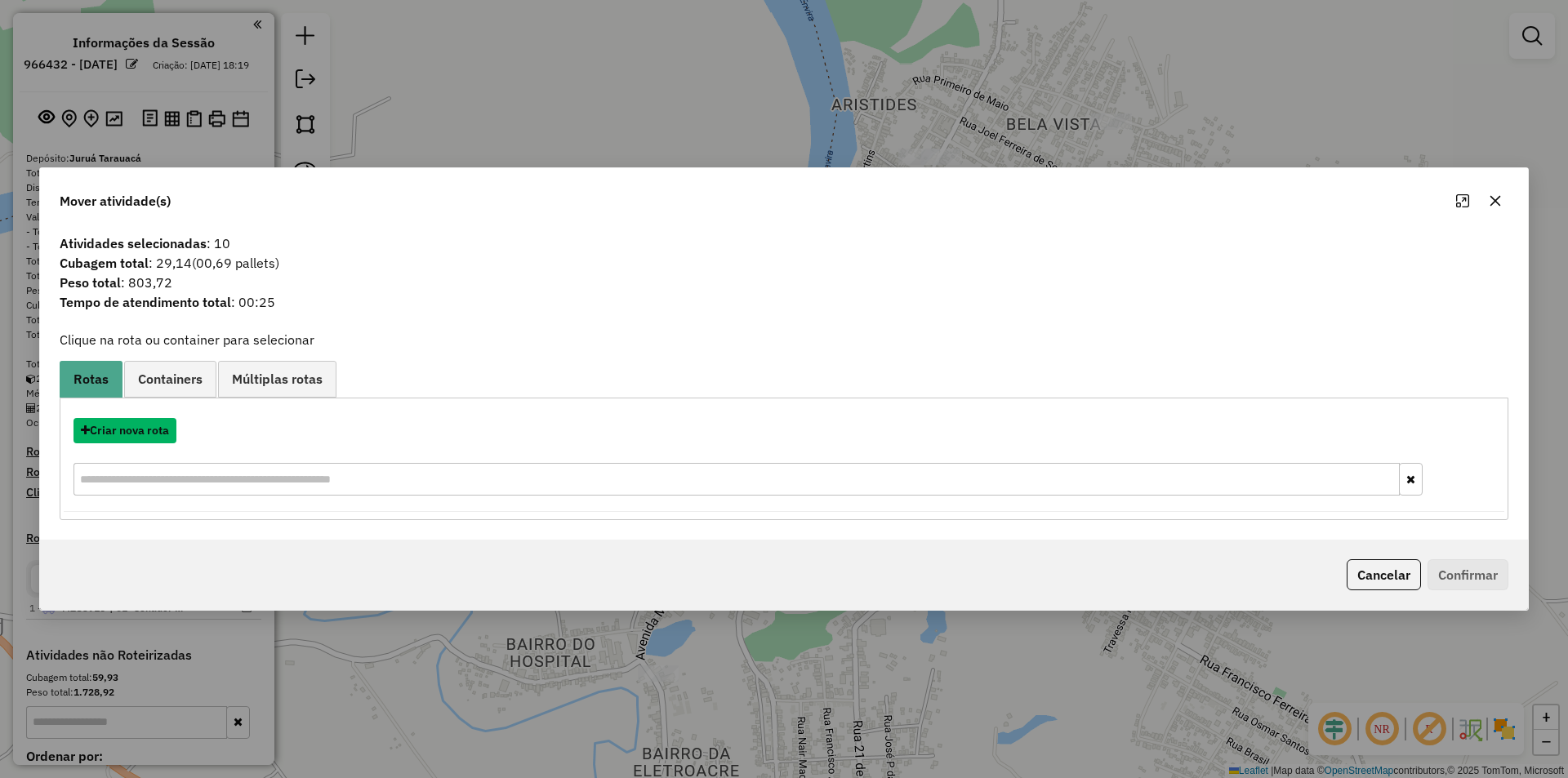 click on "Criar nova rota" at bounding box center (125, 430) 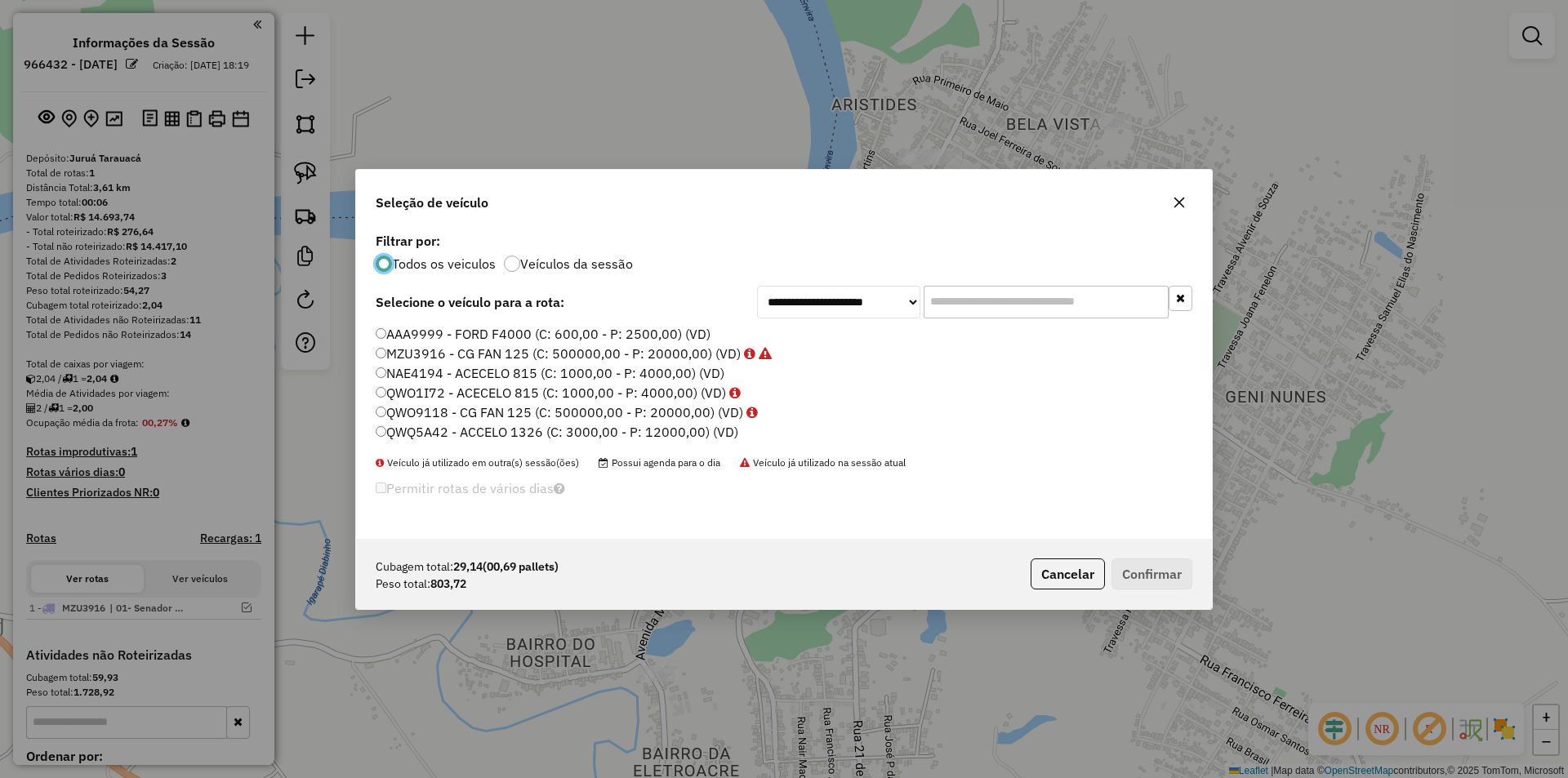 scroll, scrollTop: 9, scrollLeft: 5, axis: both 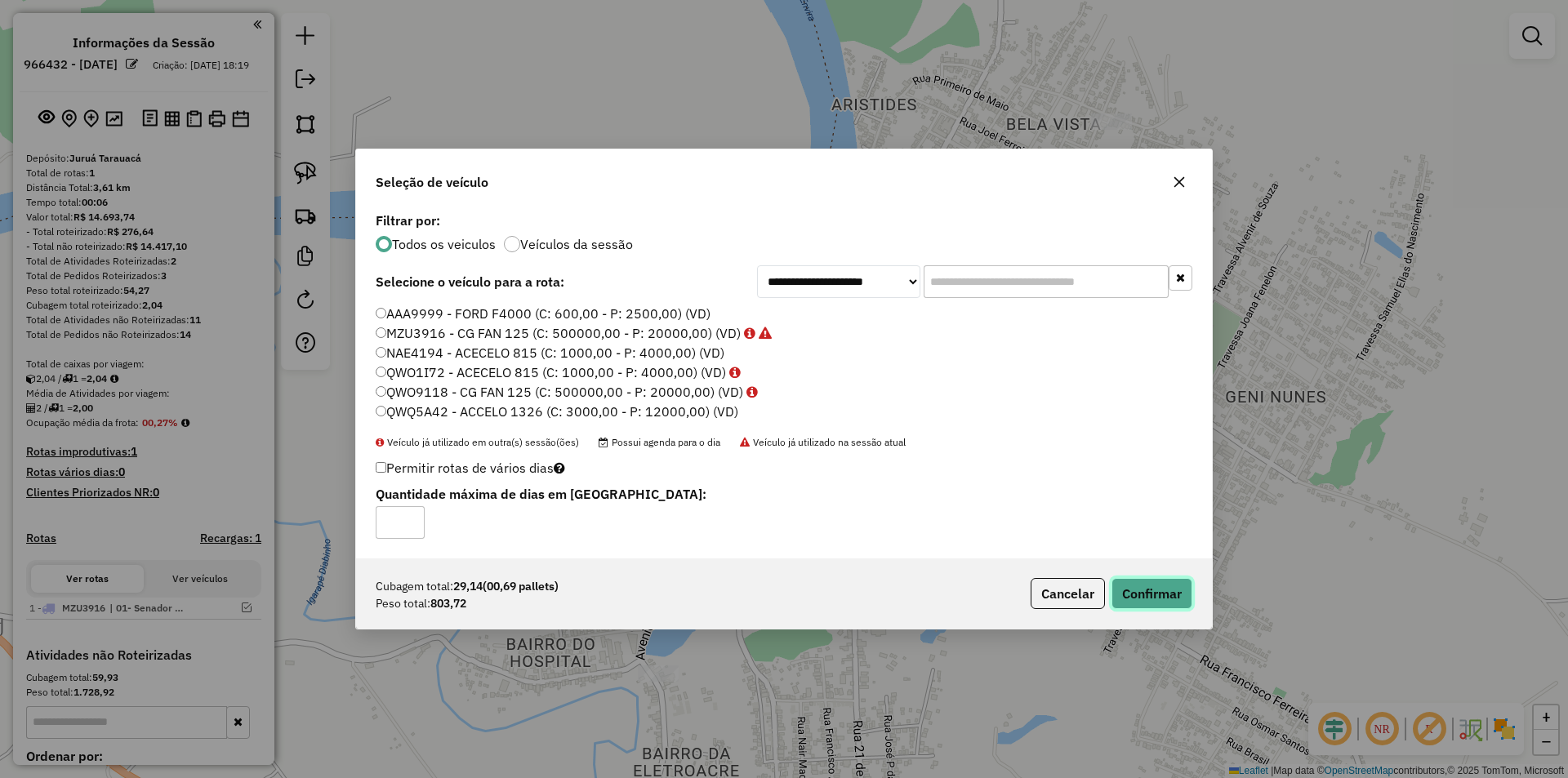 click on "Confirmar" 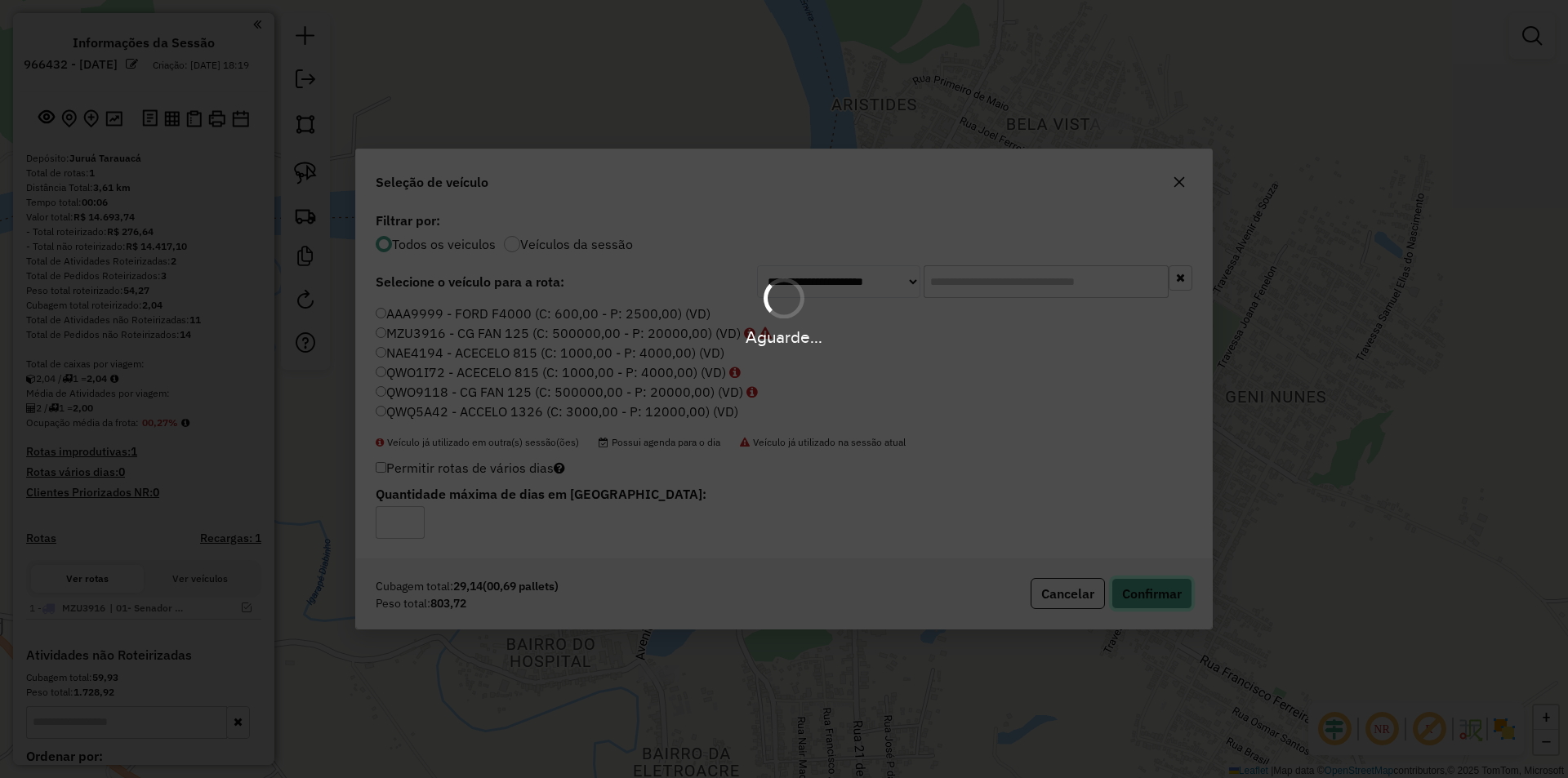 type 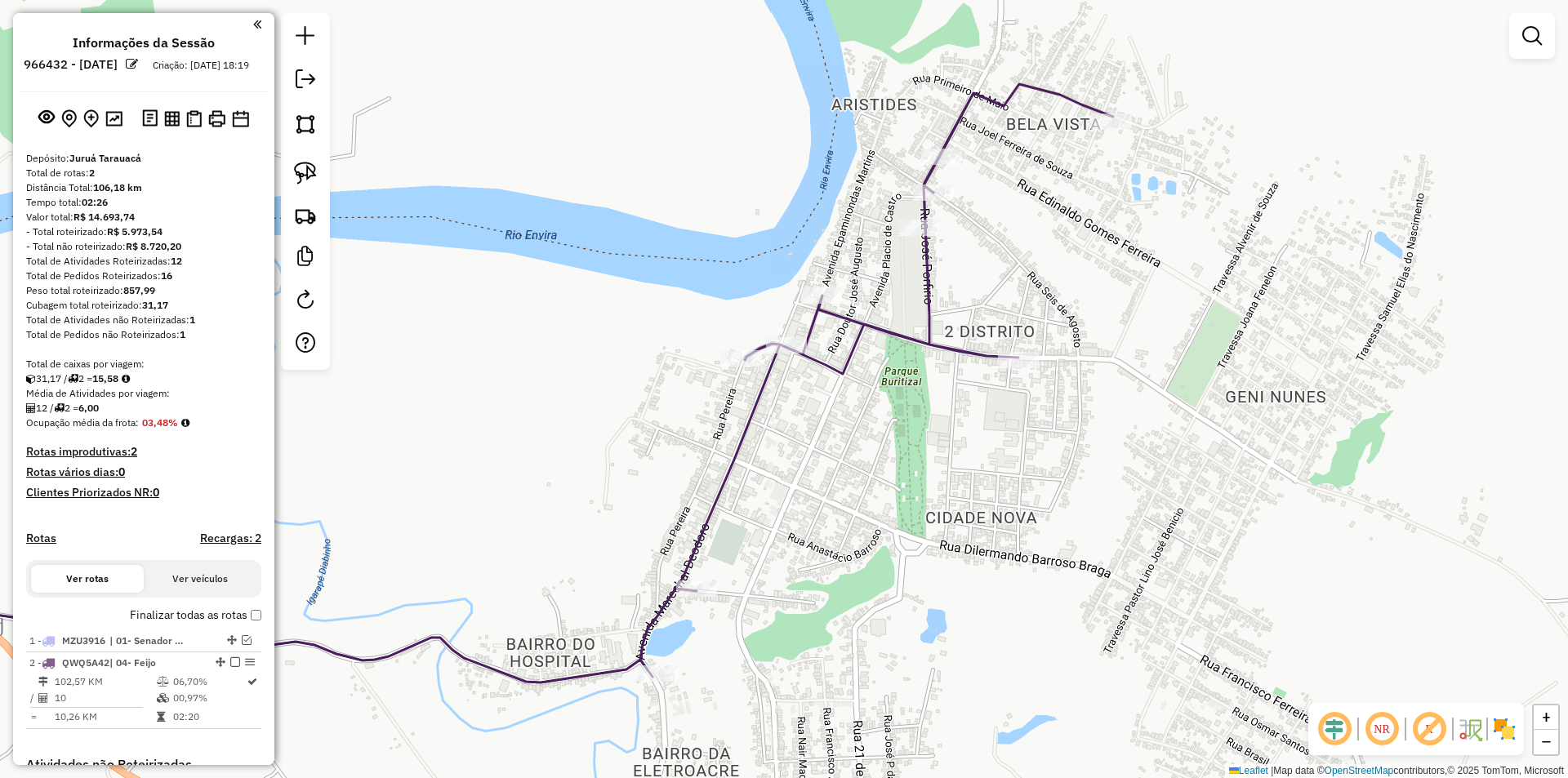 click on "Finalizar todas as rotas" at bounding box center (195, 615) 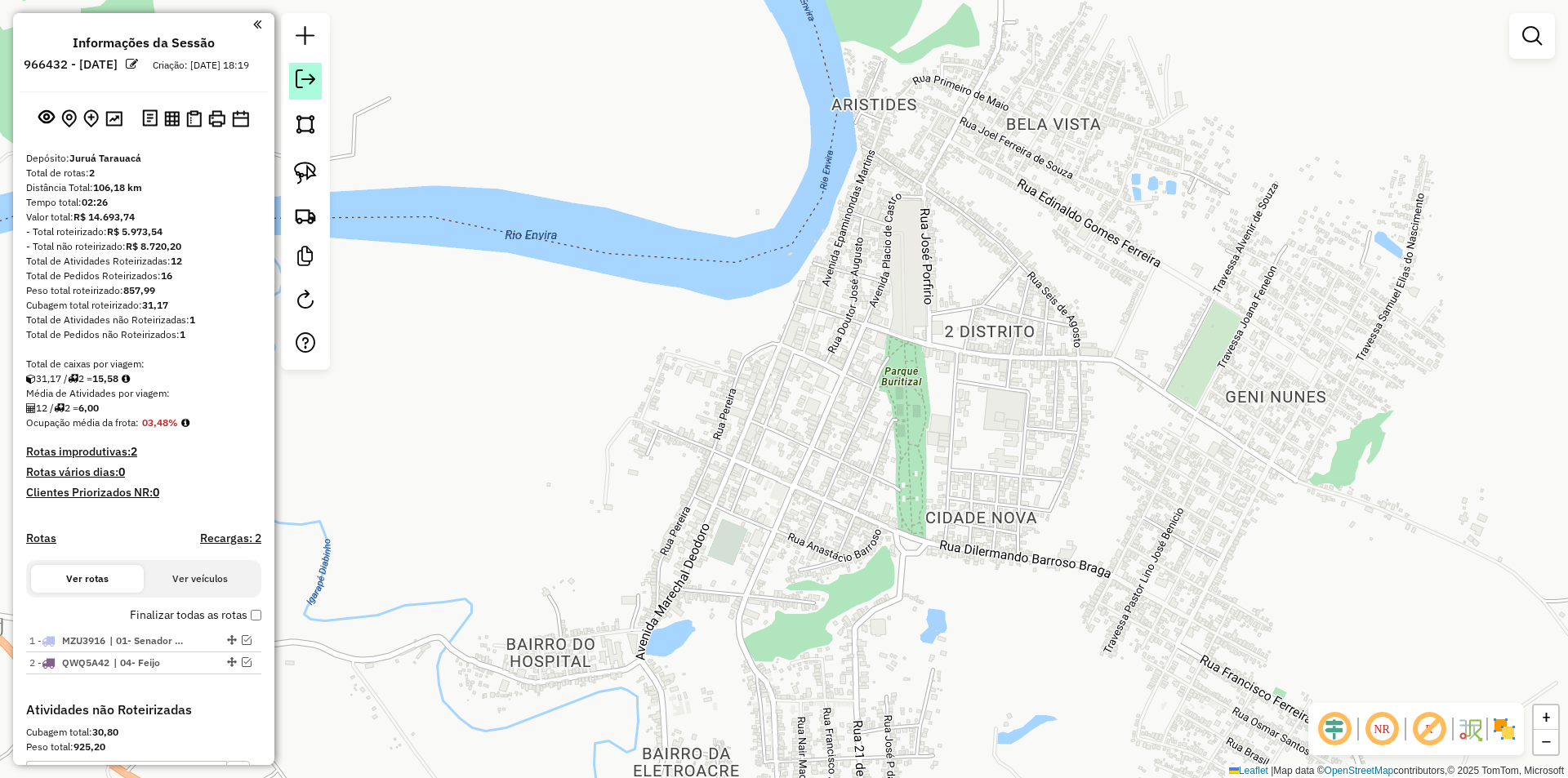 click 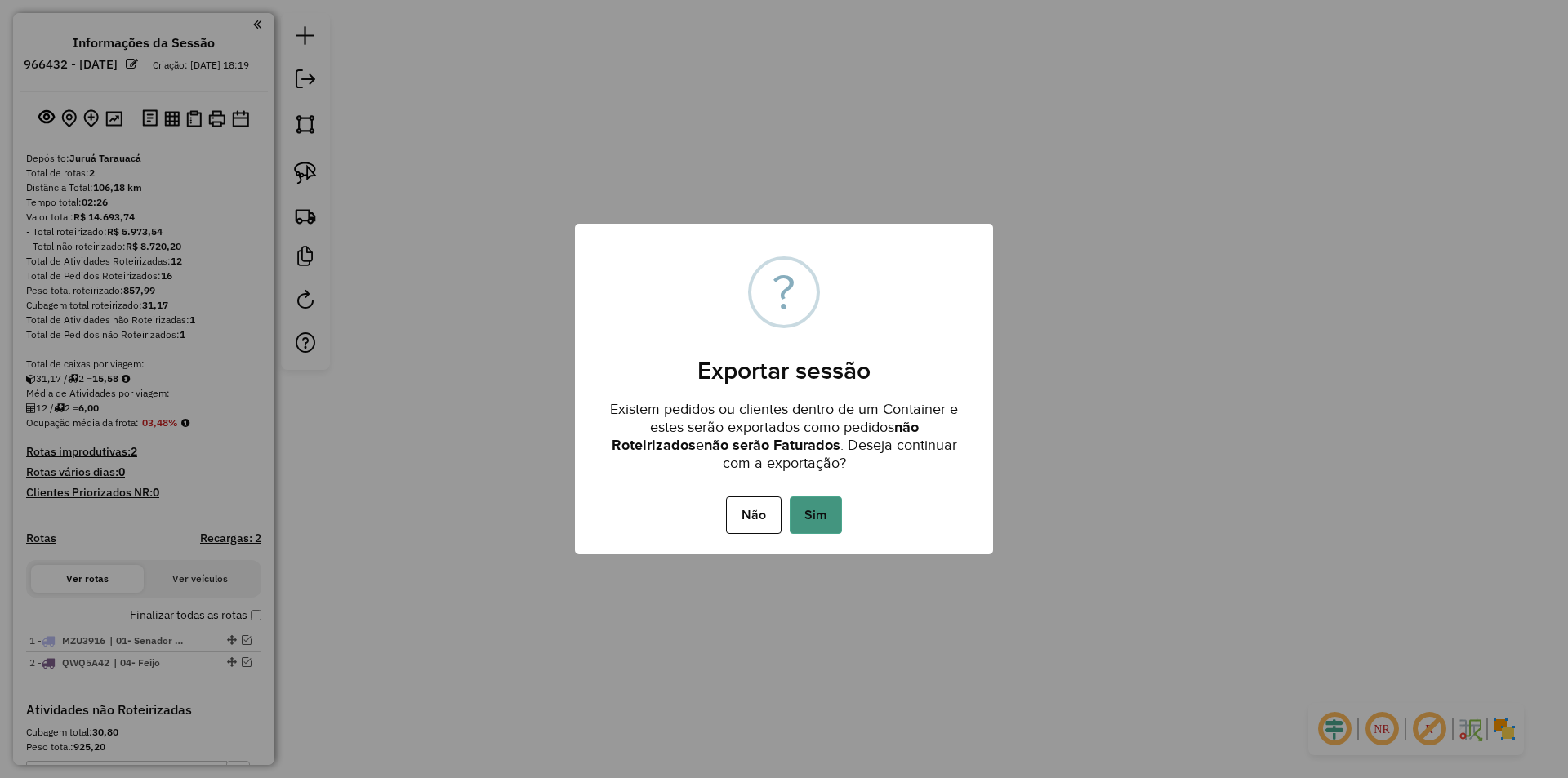 click on "Sim" at bounding box center [816, 515] 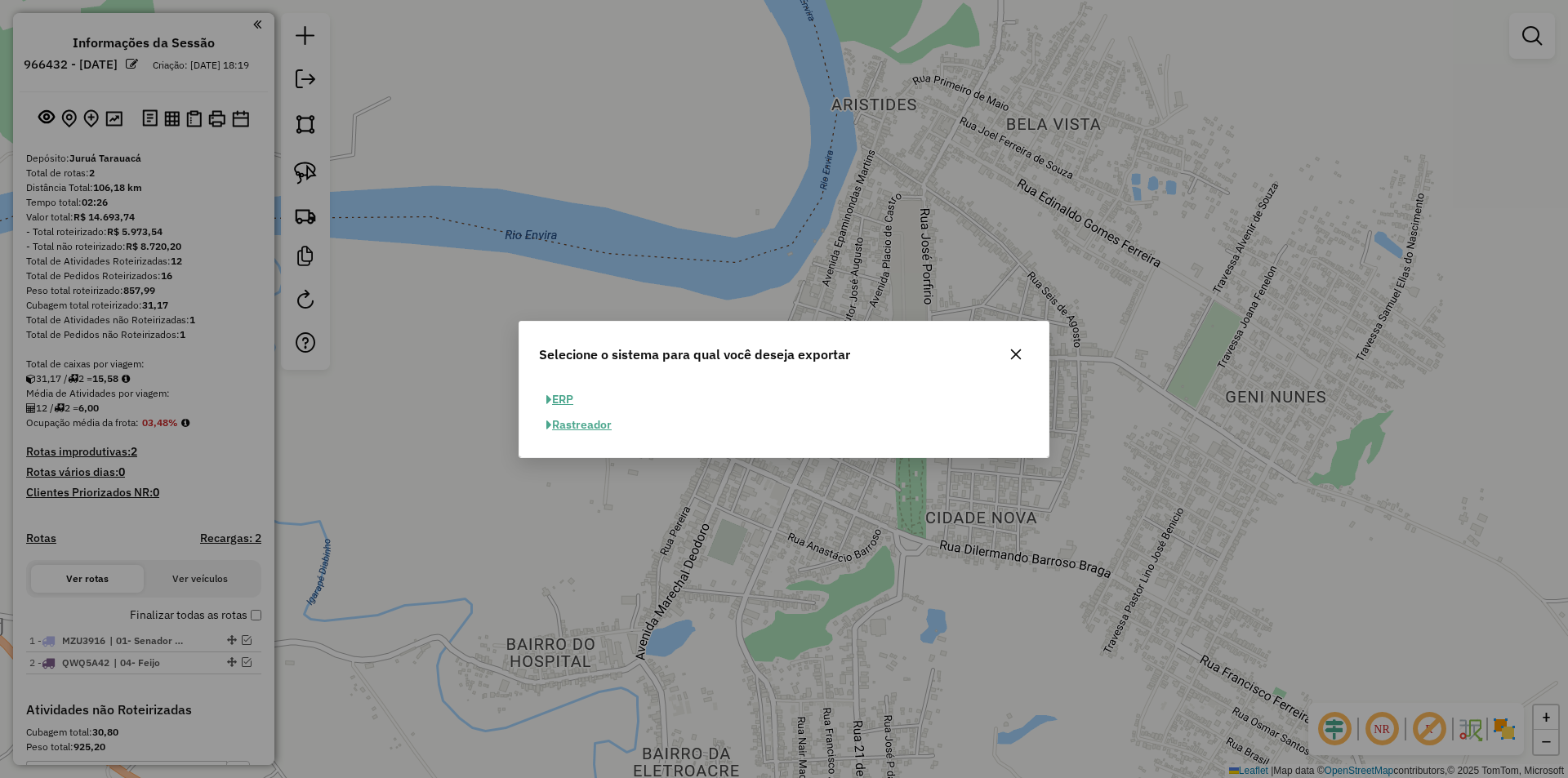 click on "ERP" 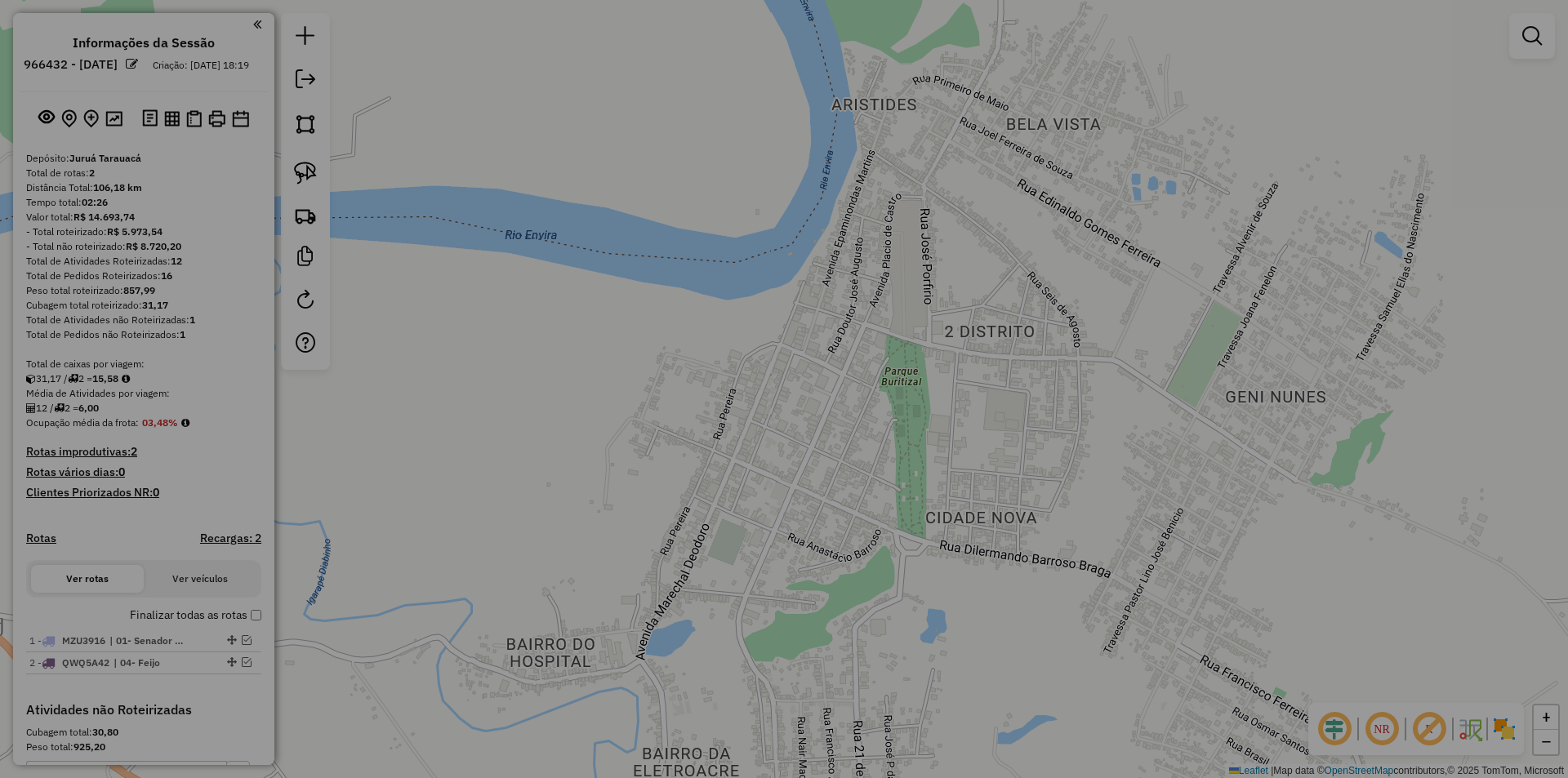 select on "**" 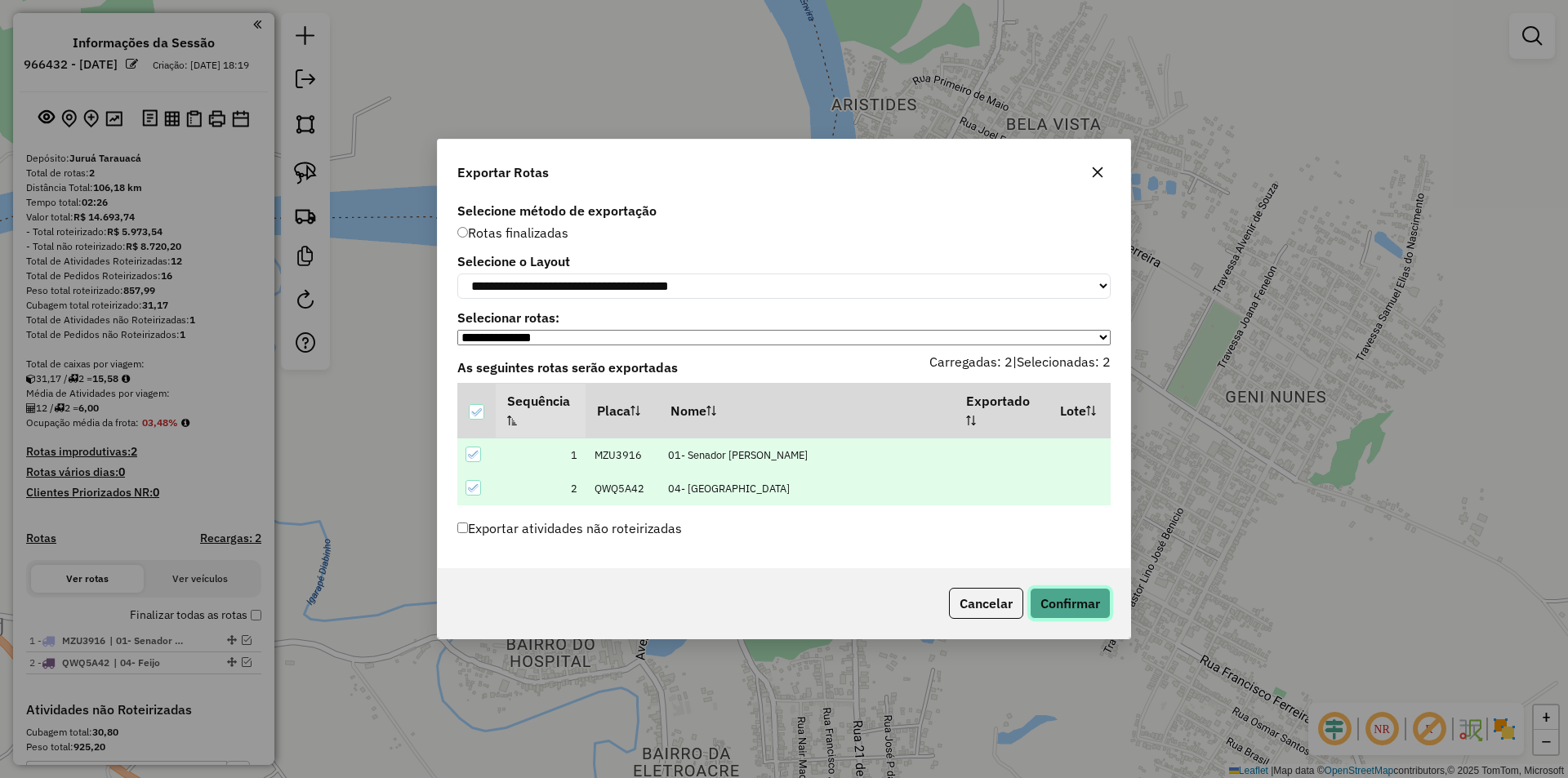 click on "Confirmar" 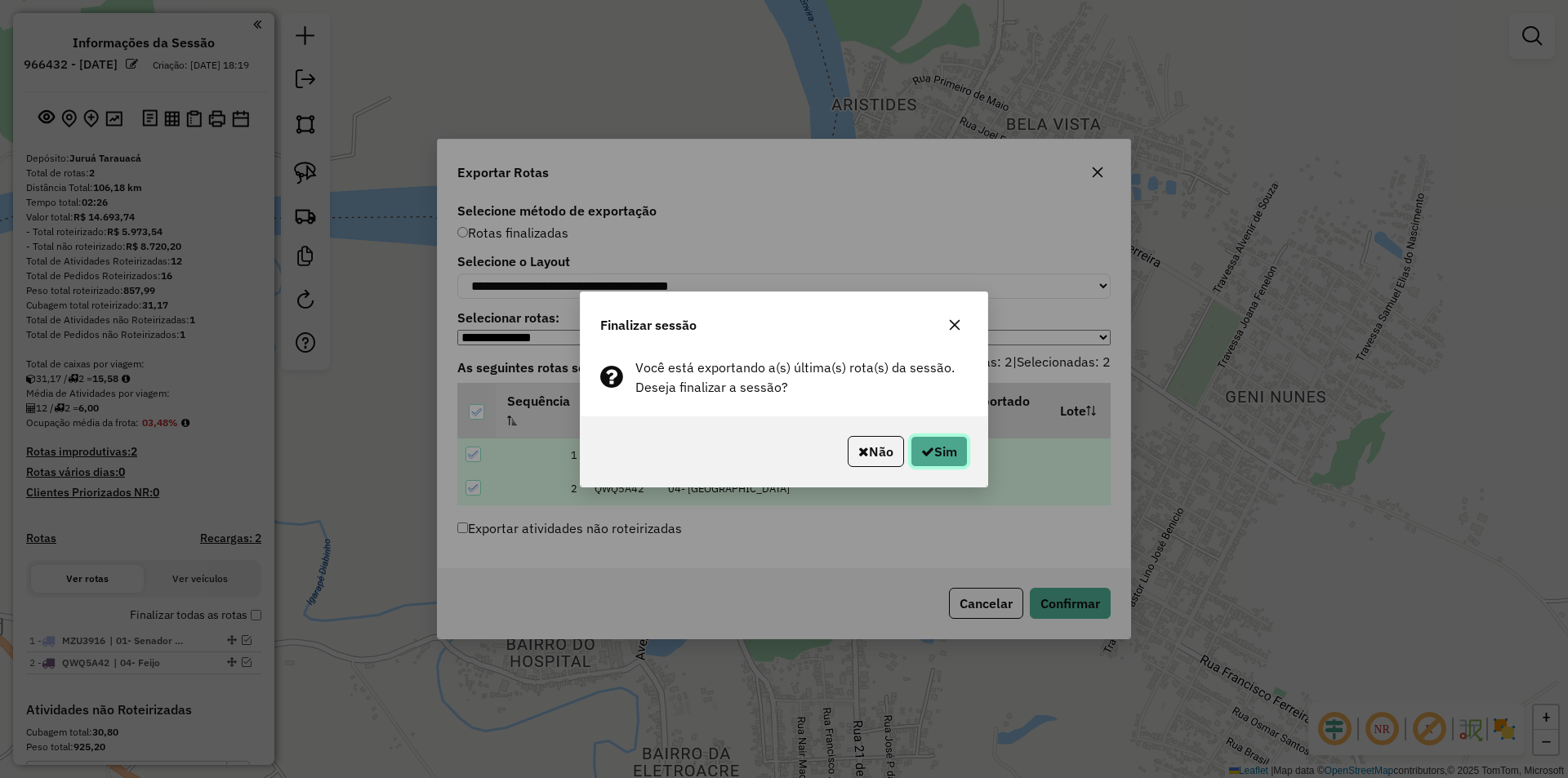 click on "Sim" 